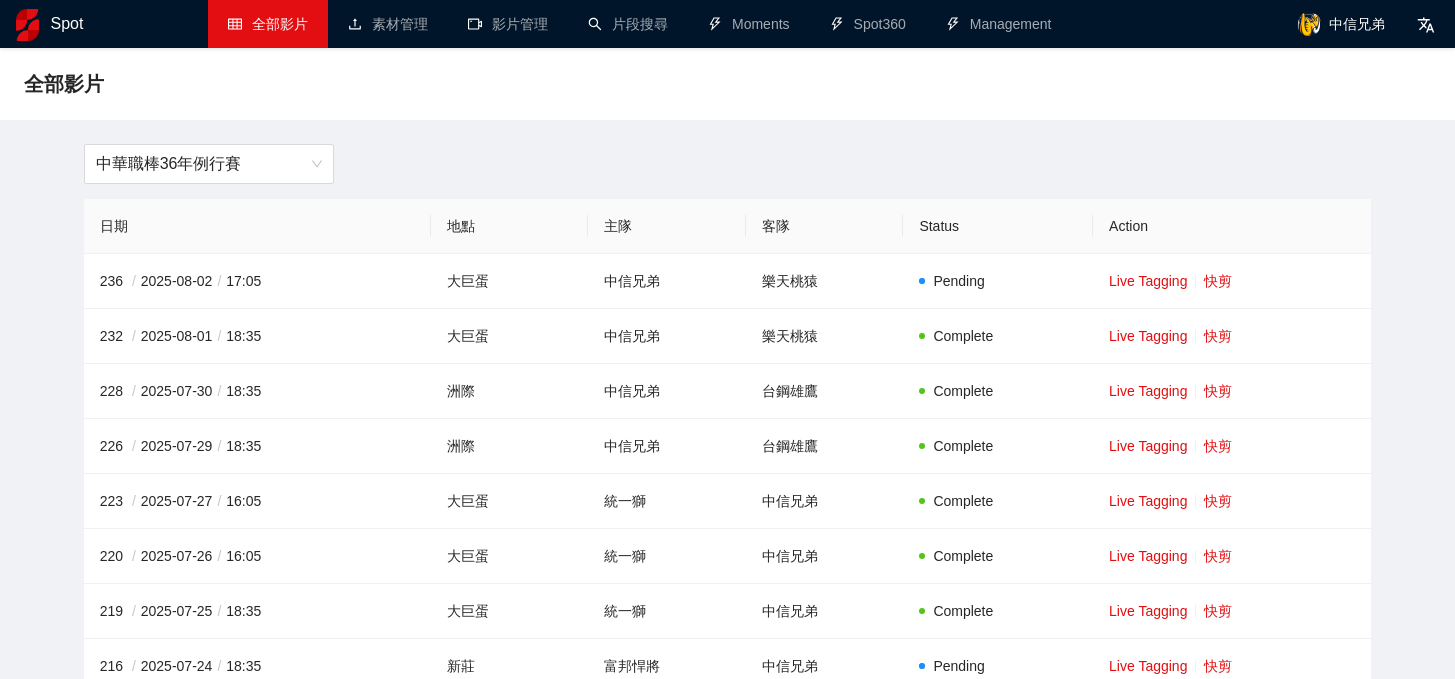 scroll, scrollTop: 0, scrollLeft: 0, axis: both 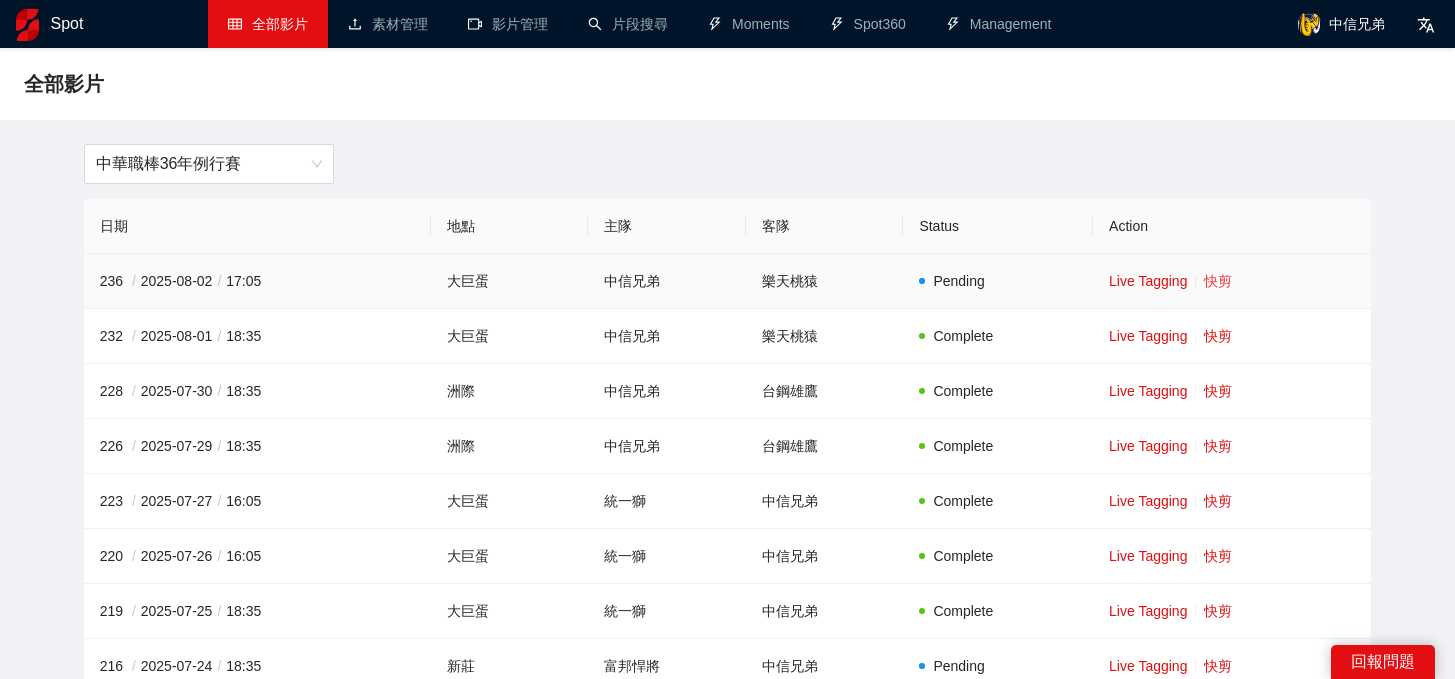 click on "快剪" at bounding box center (1218, 281) 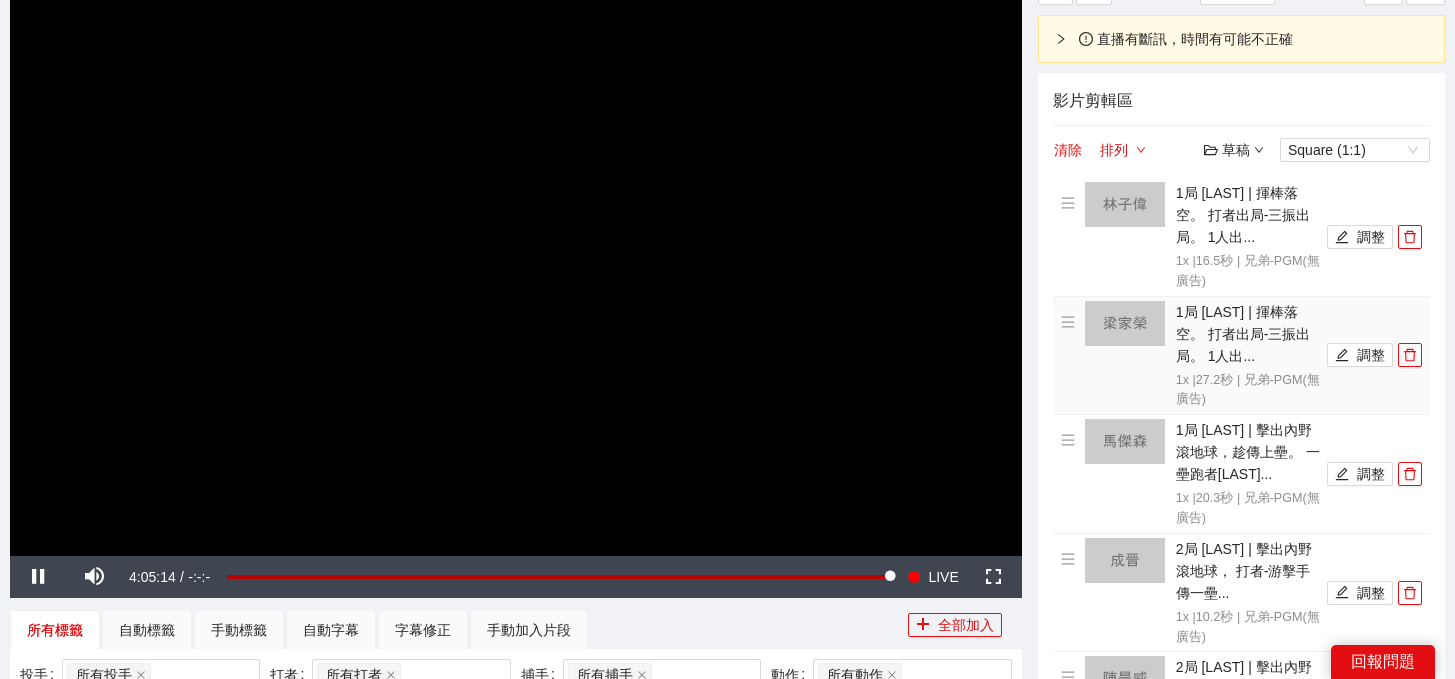 scroll, scrollTop: 322, scrollLeft: 0, axis: vertical 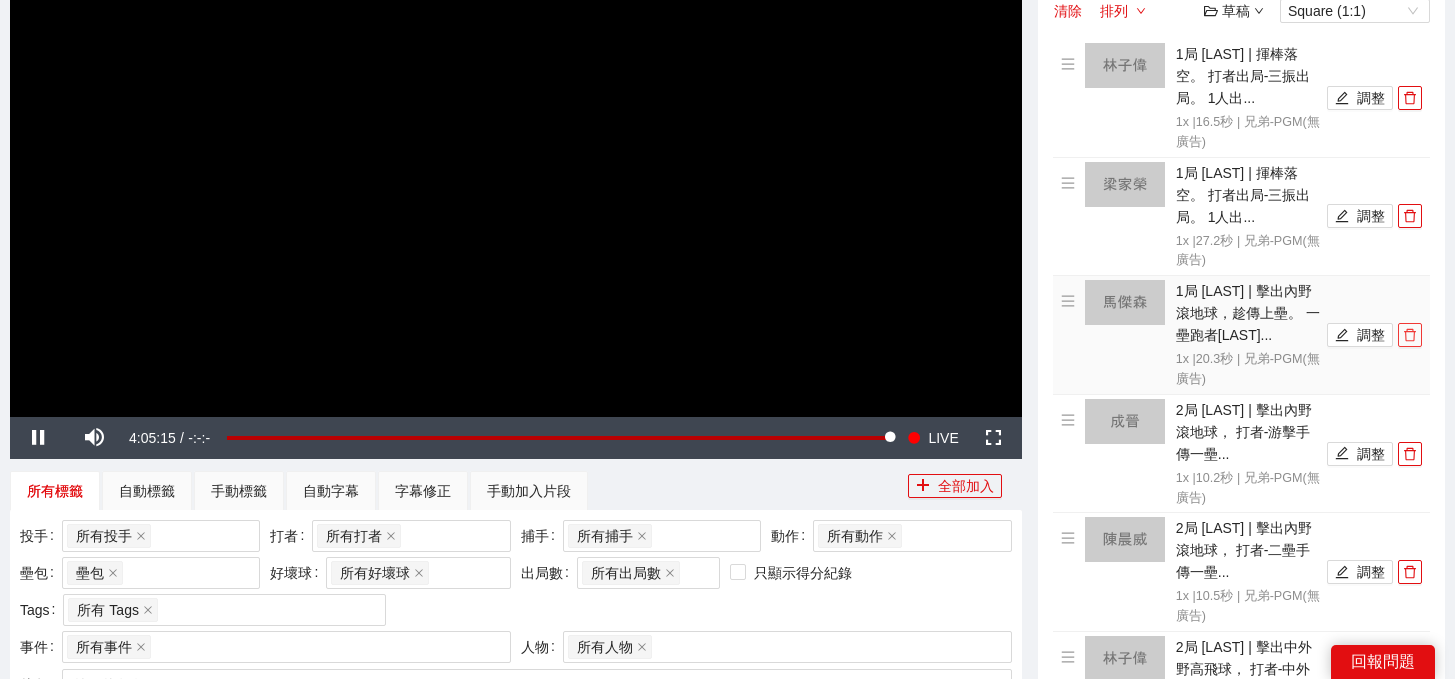 click 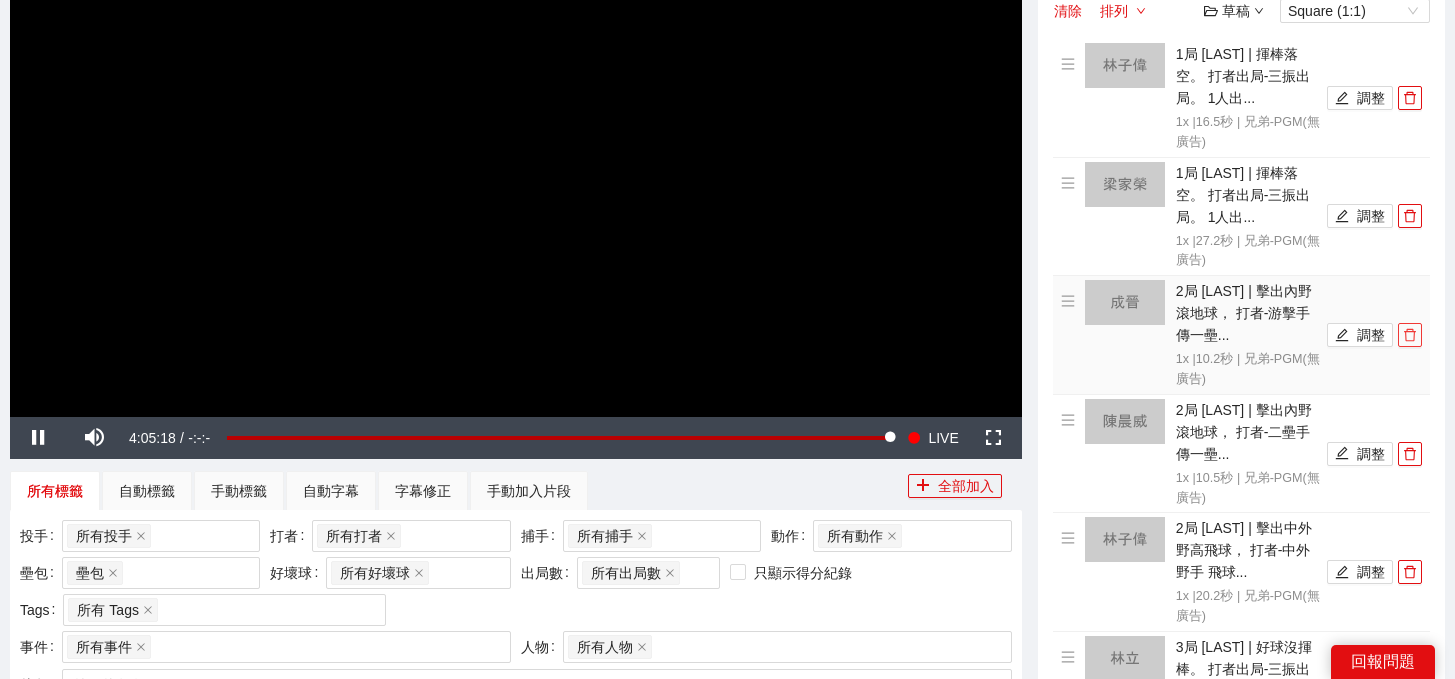 click 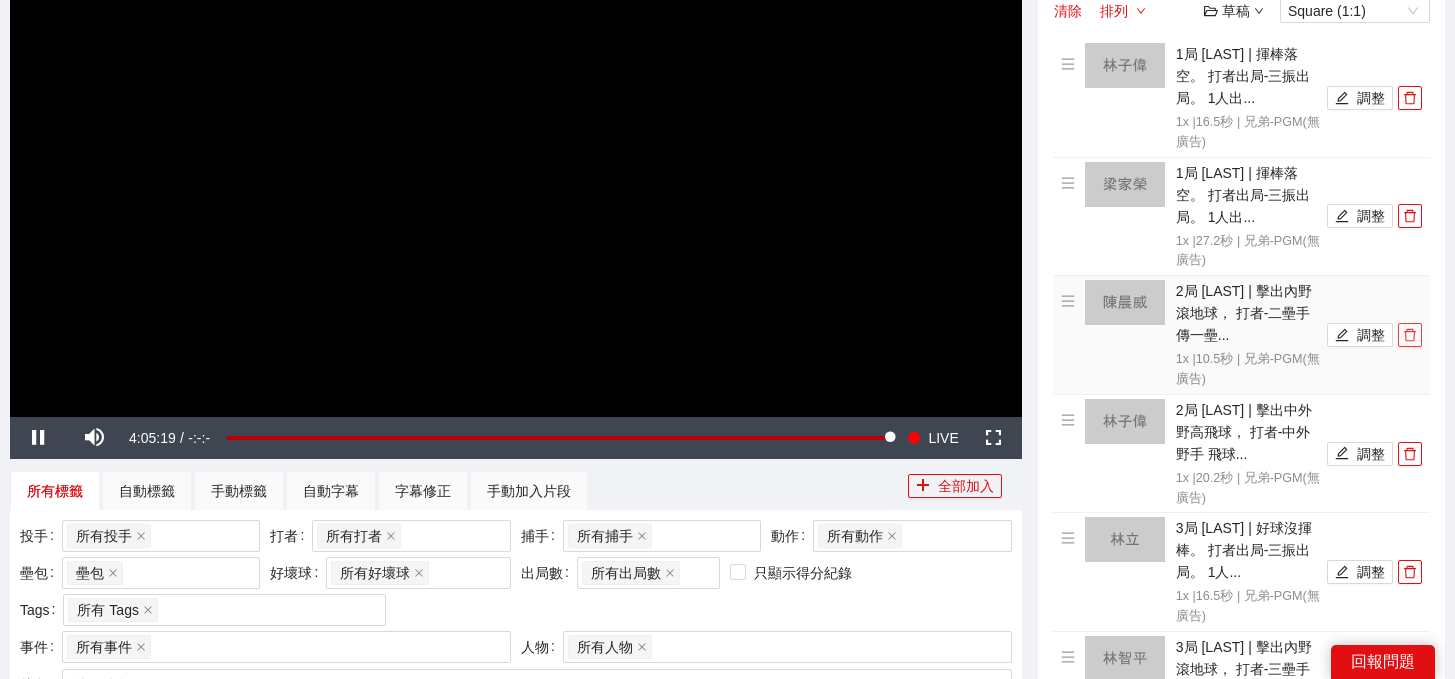 click 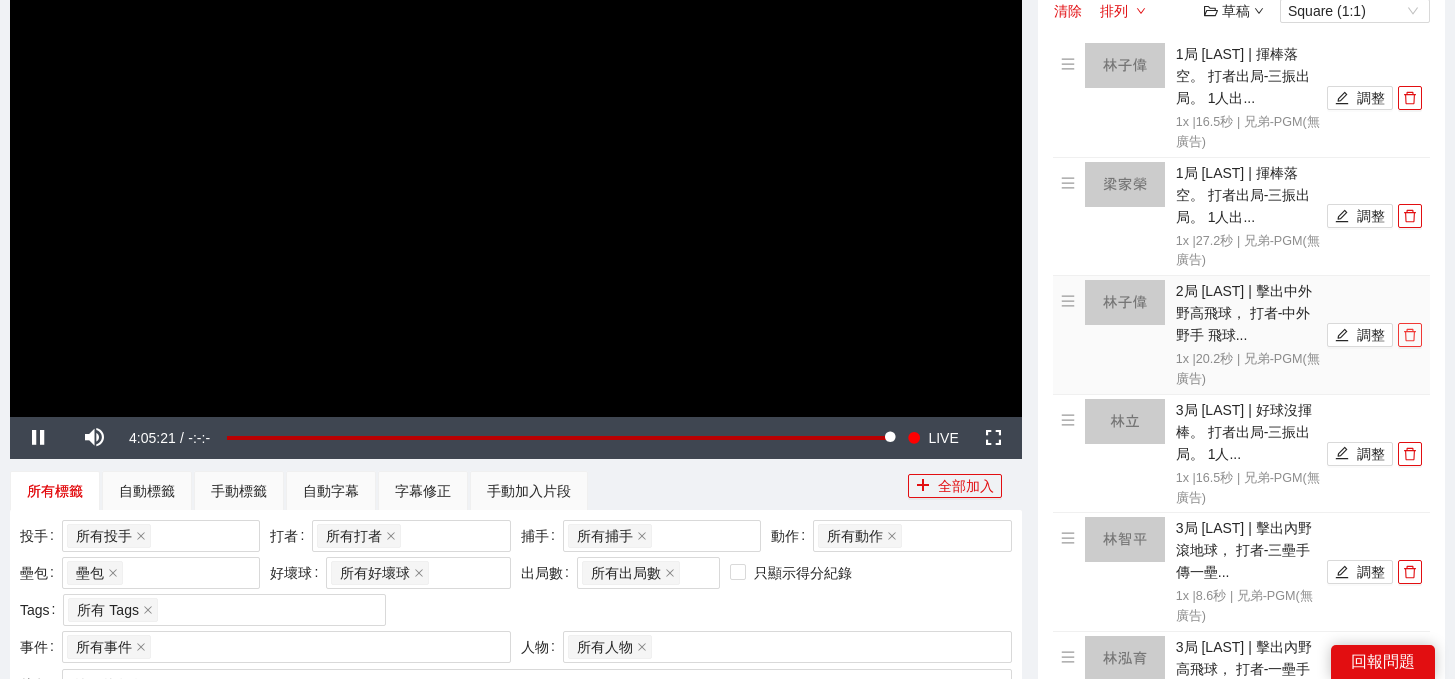 click 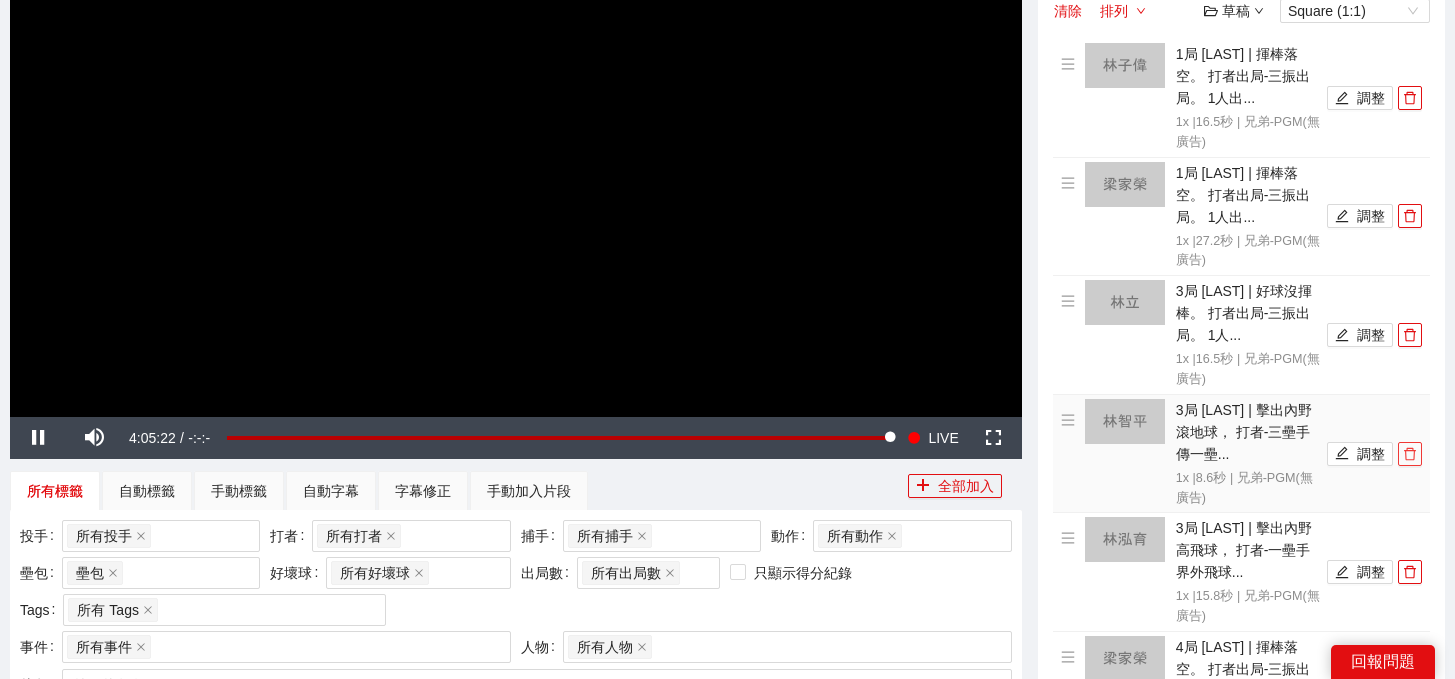 click 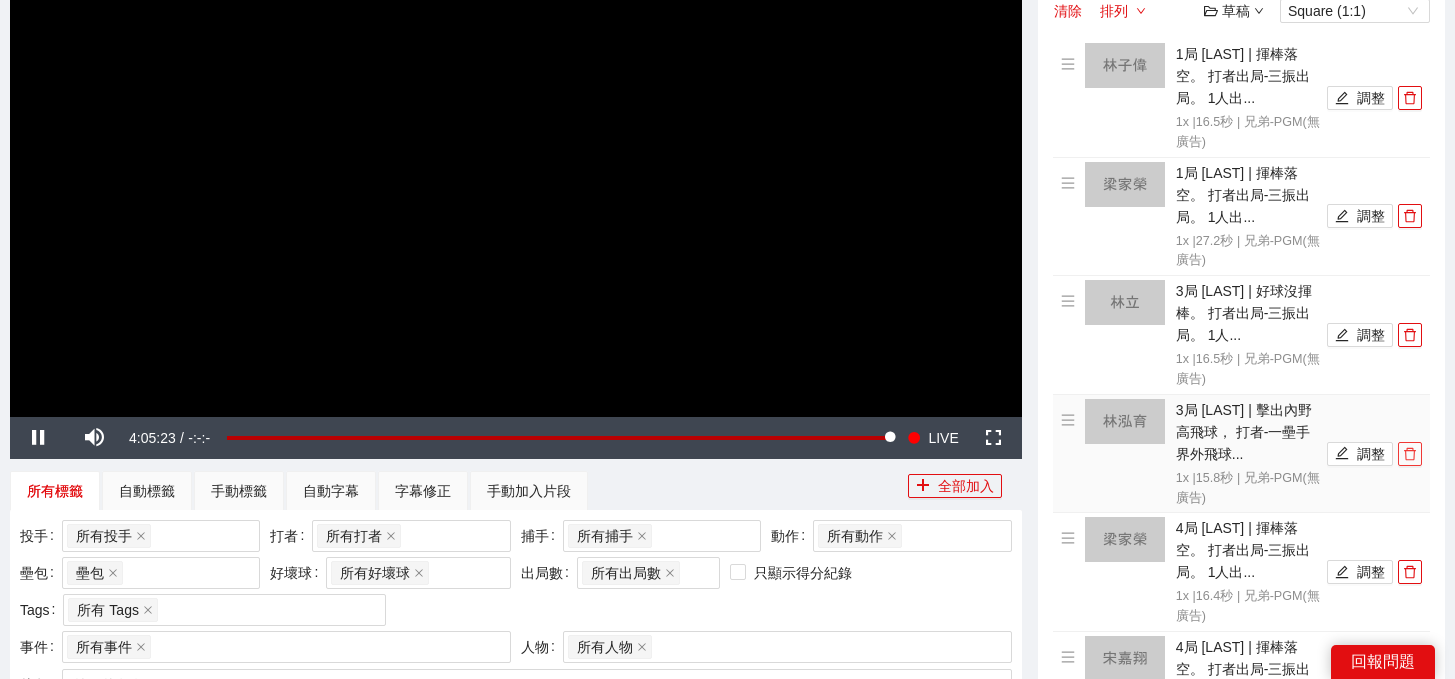 click 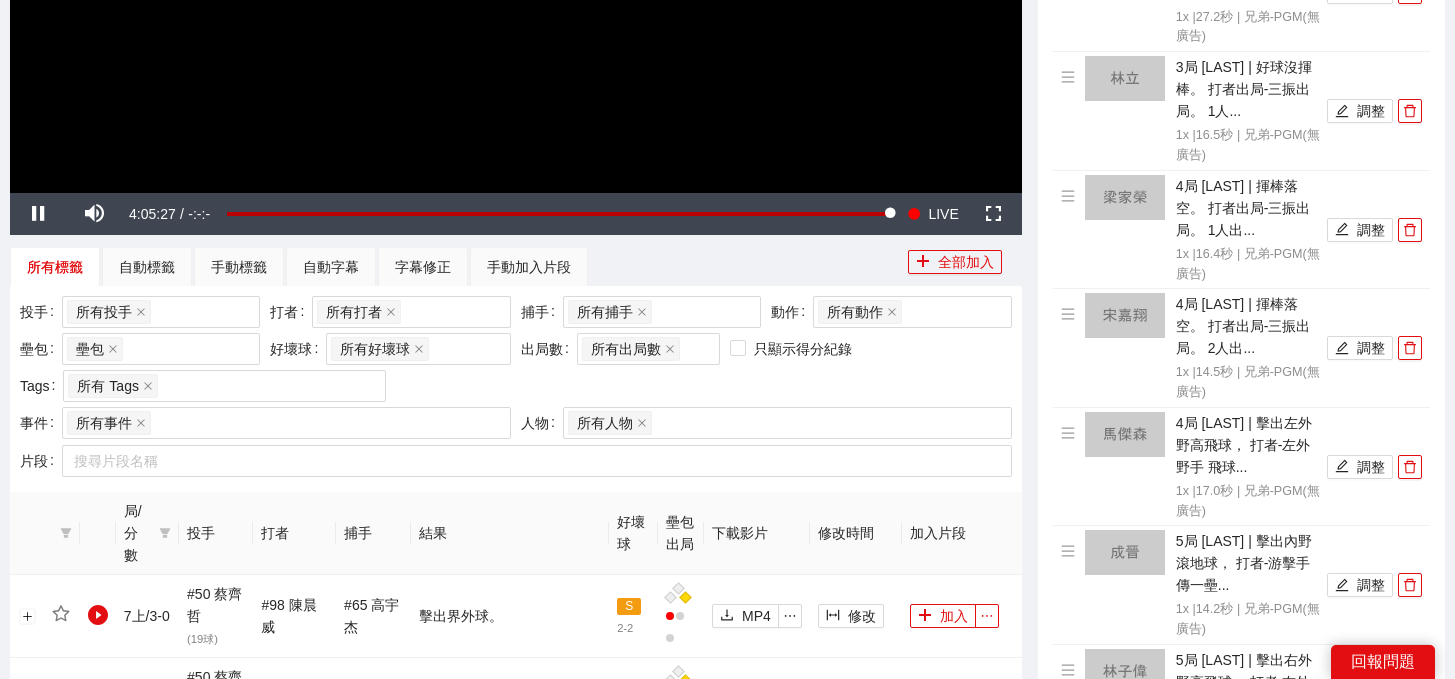 scroll, scrollTop: 545, scrollLeft: 0, axis: vertical 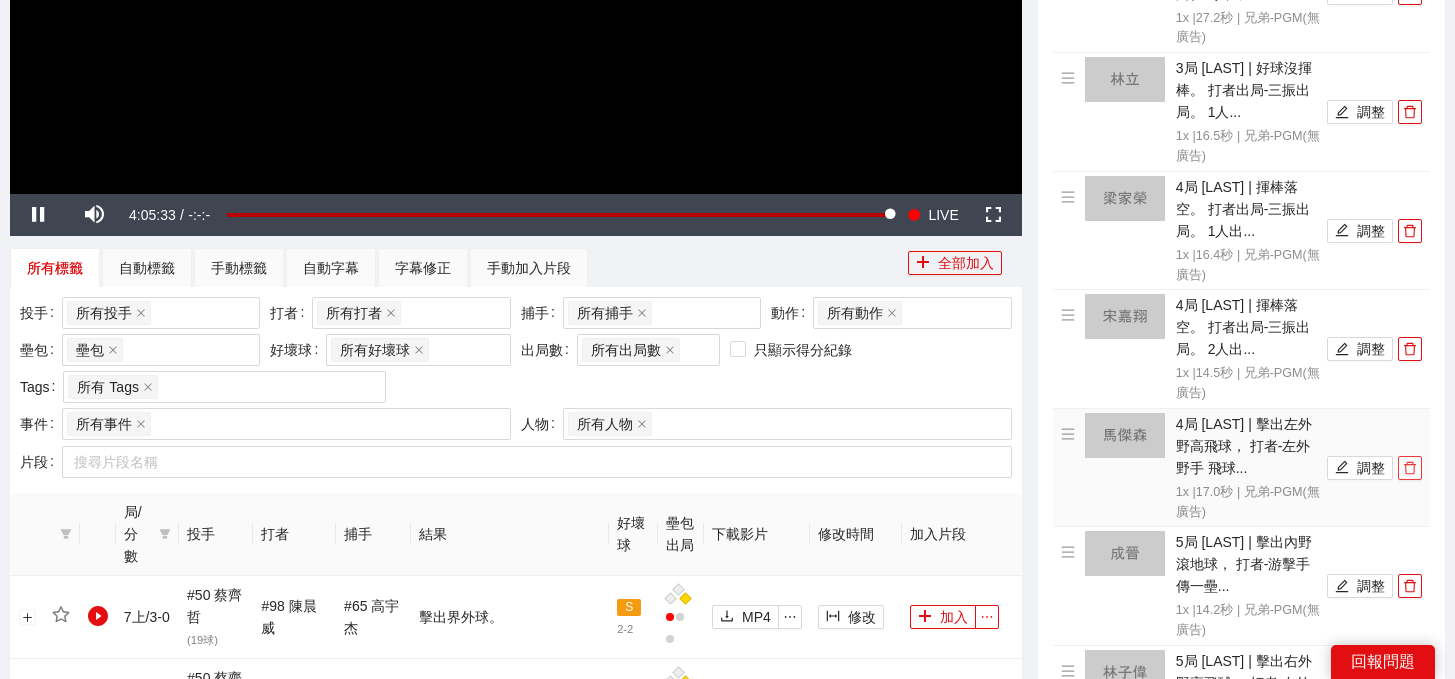 click 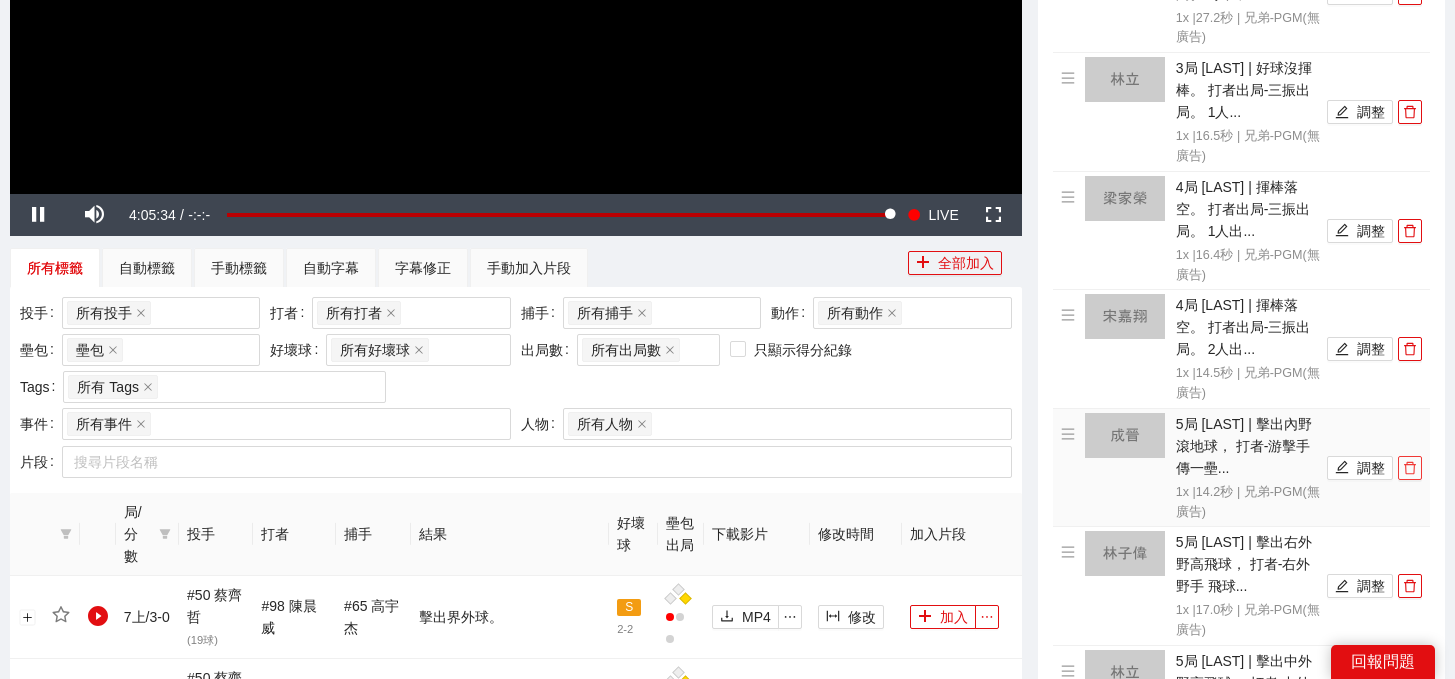click 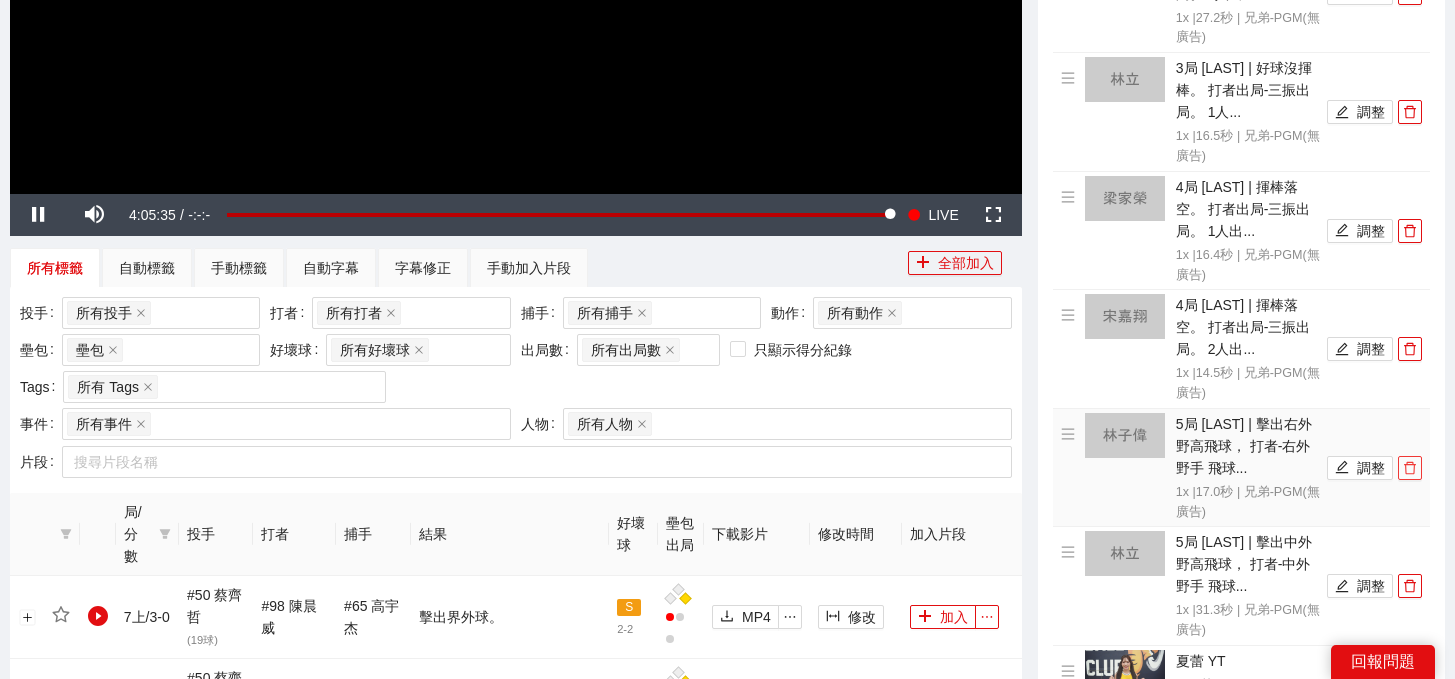 click 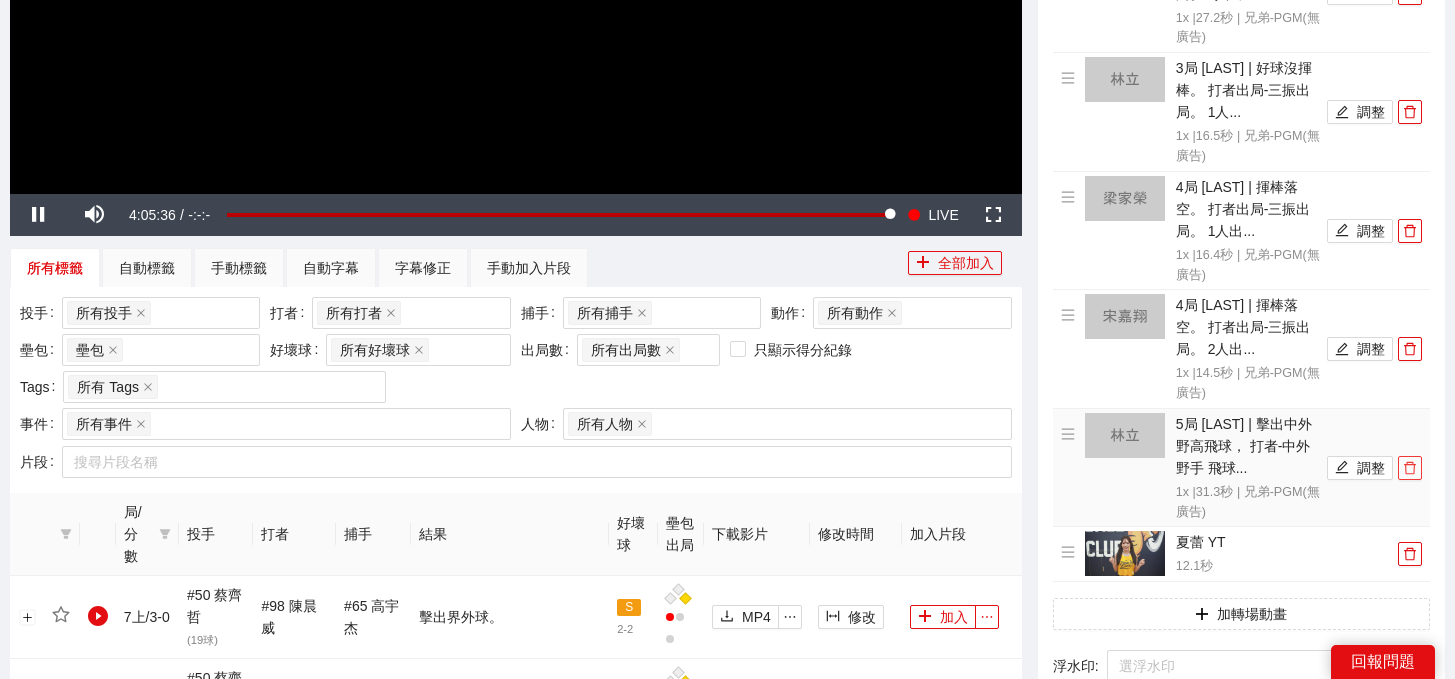 click 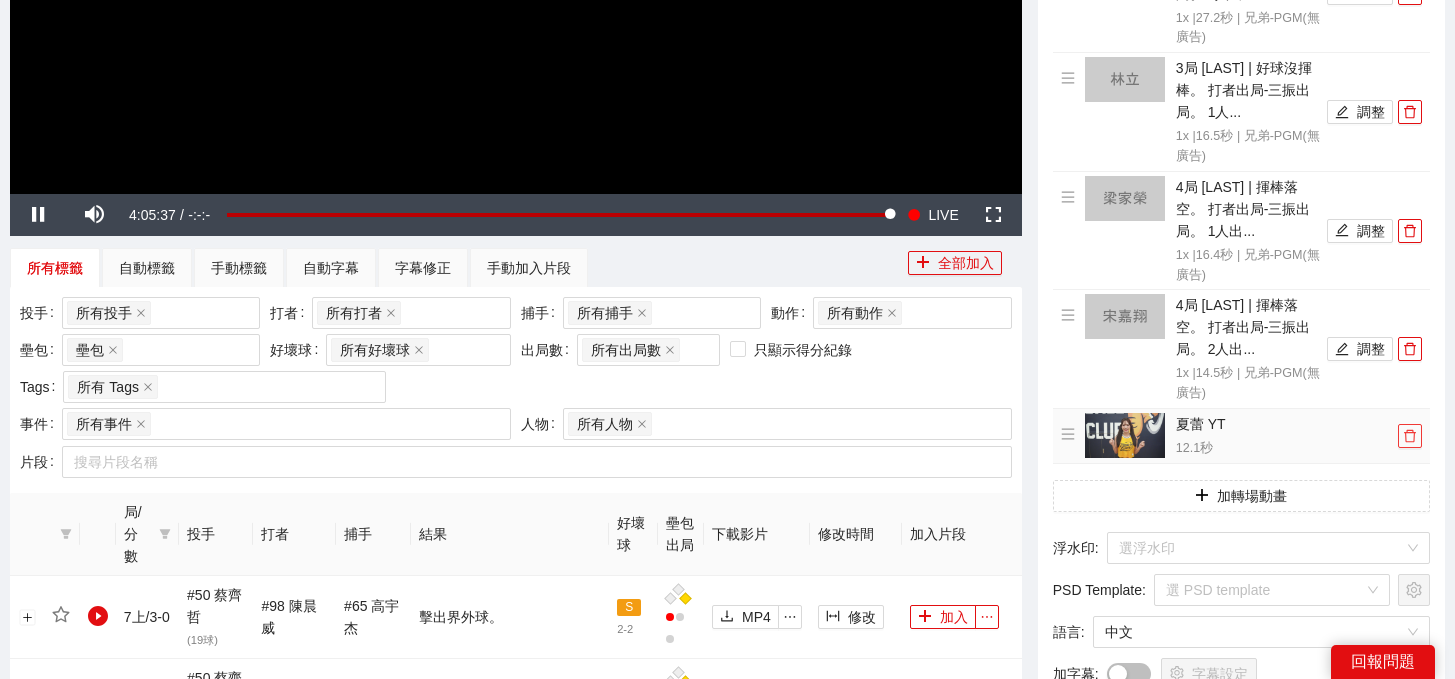 click 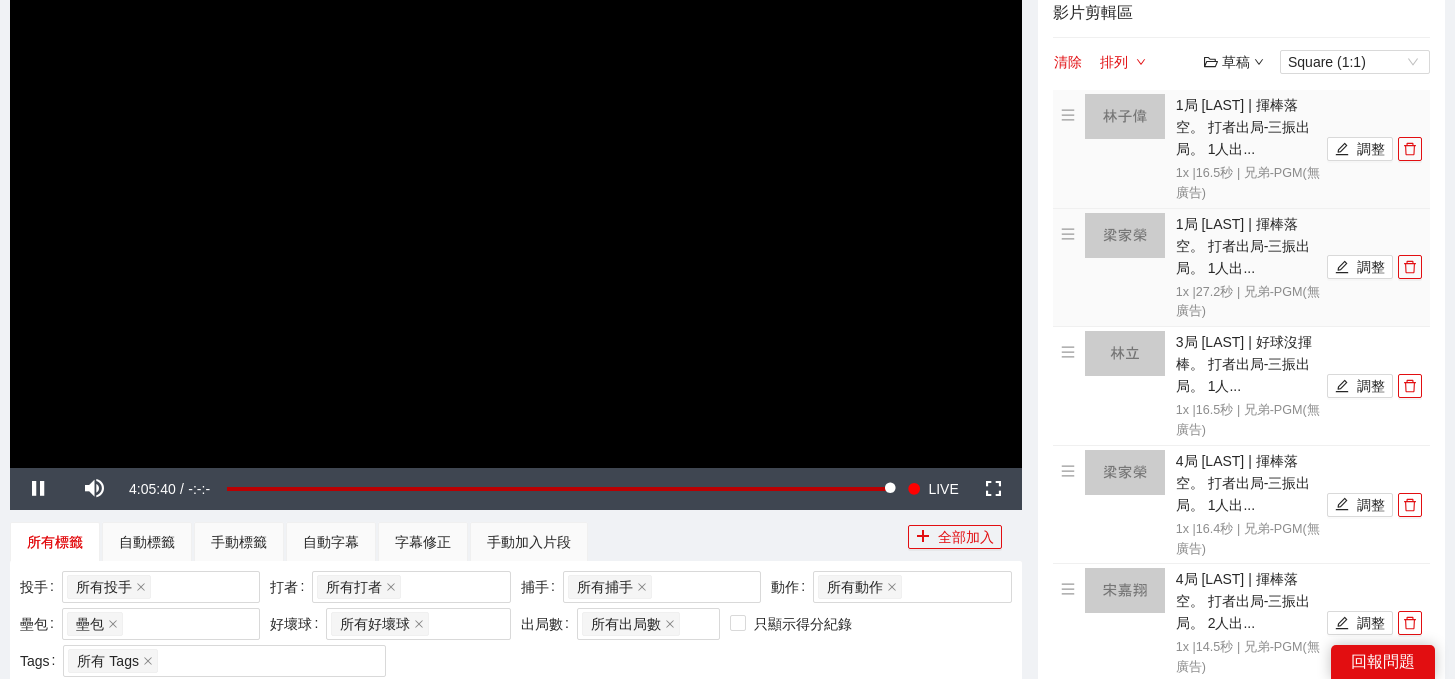 scroll, scrollTop: 265, scrollLeft: 0, axis: vertical 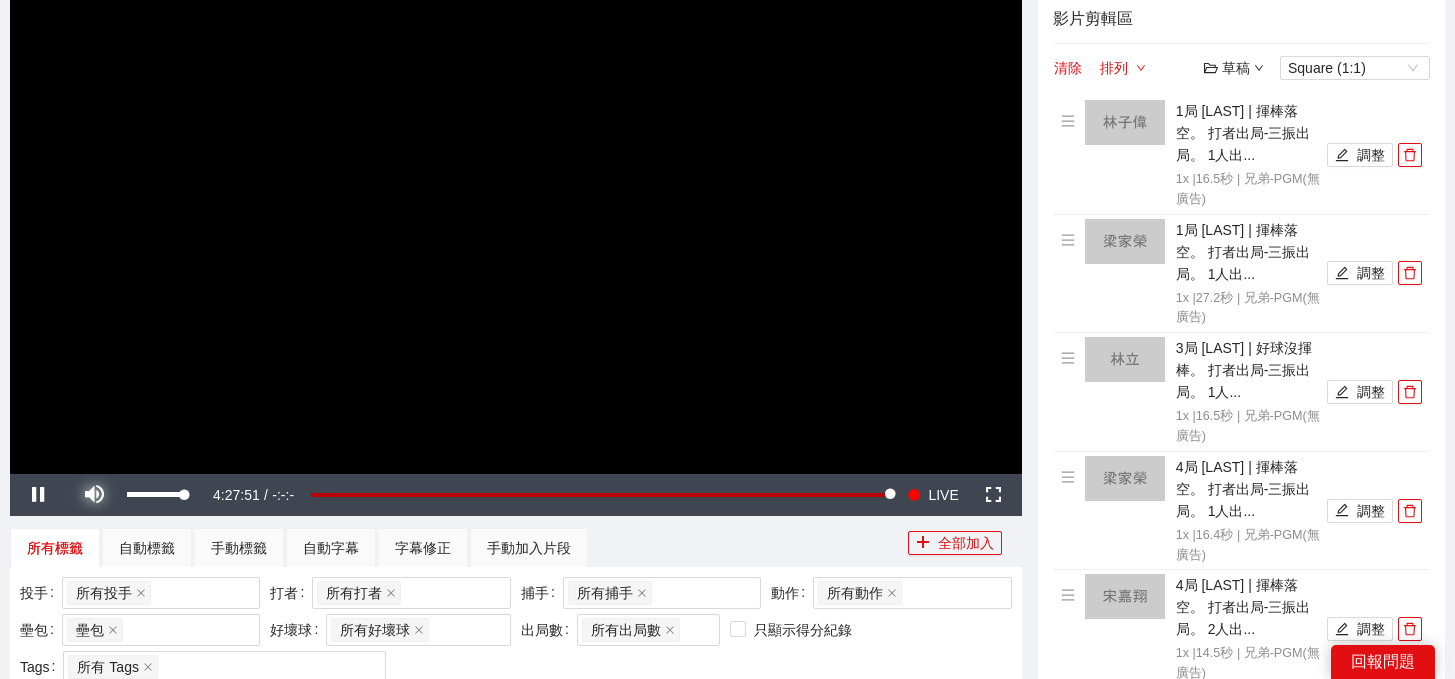 click at bounding box center (94, 495) 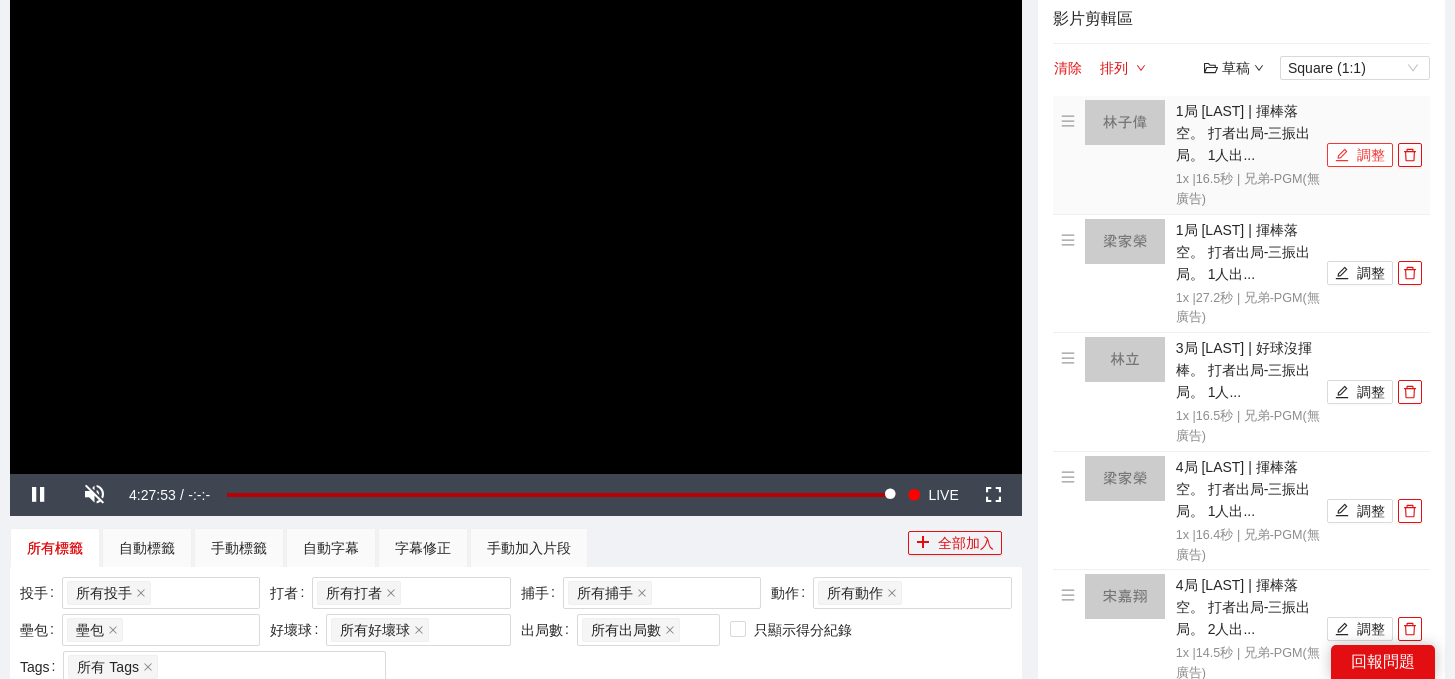 click on "調整" at bounding box center [1360, 155] 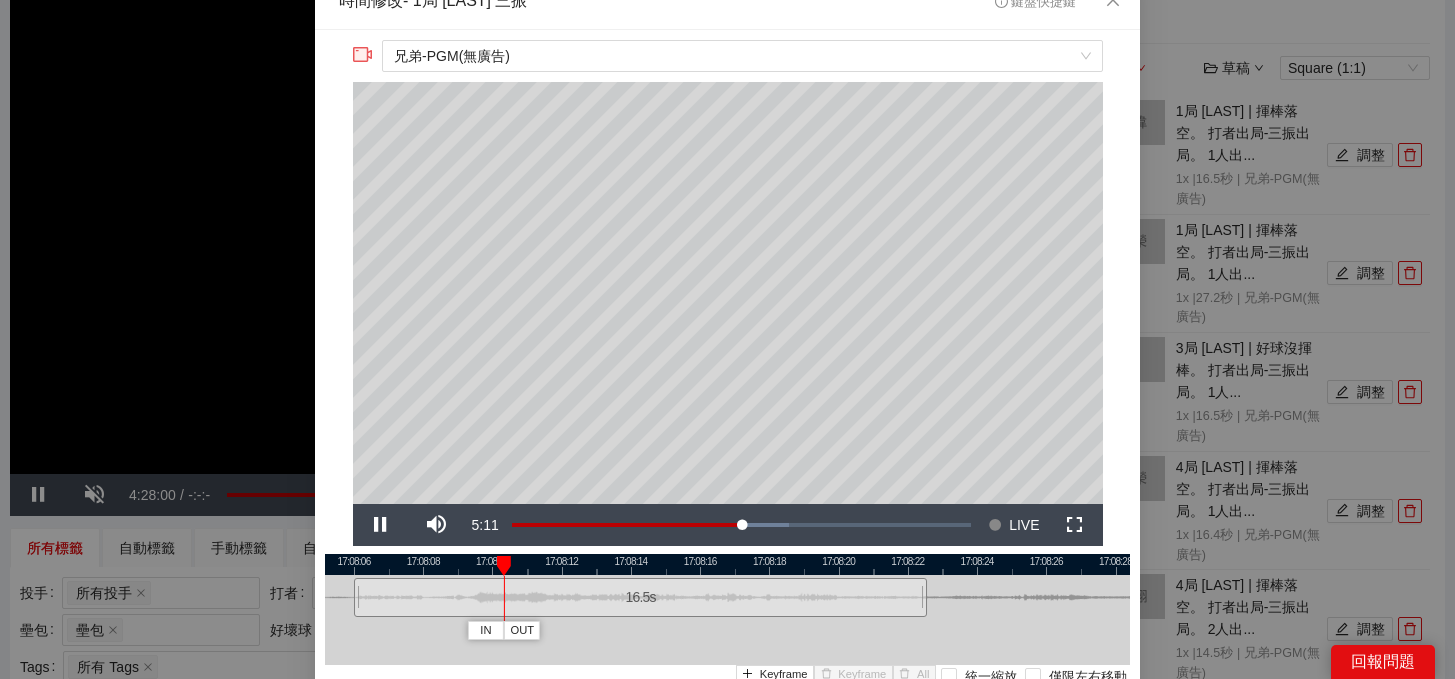 scroll, scrollTop: 23, scrollLeft: 0, axis: vertical 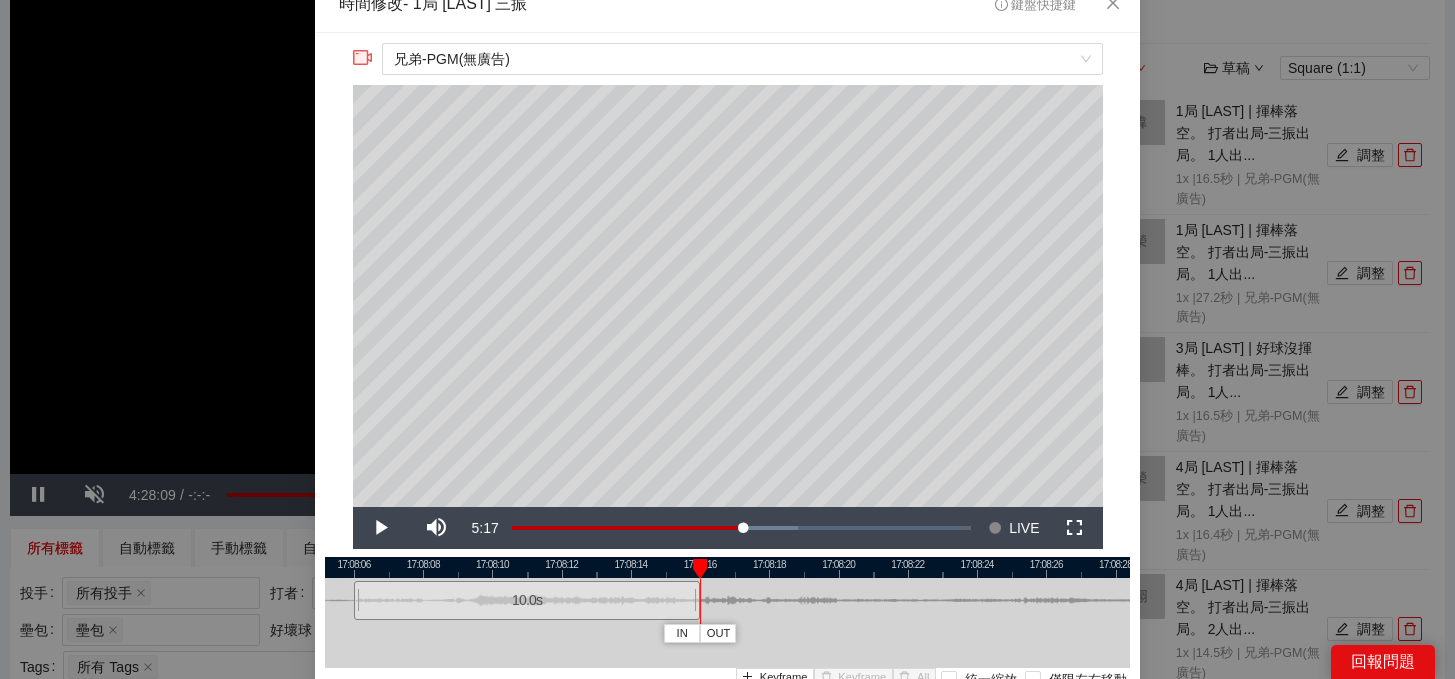 drag, startPoint x: 921, startPoint y: 602, endPoint x: 694, endPoint y: 601, distance: 227.0022 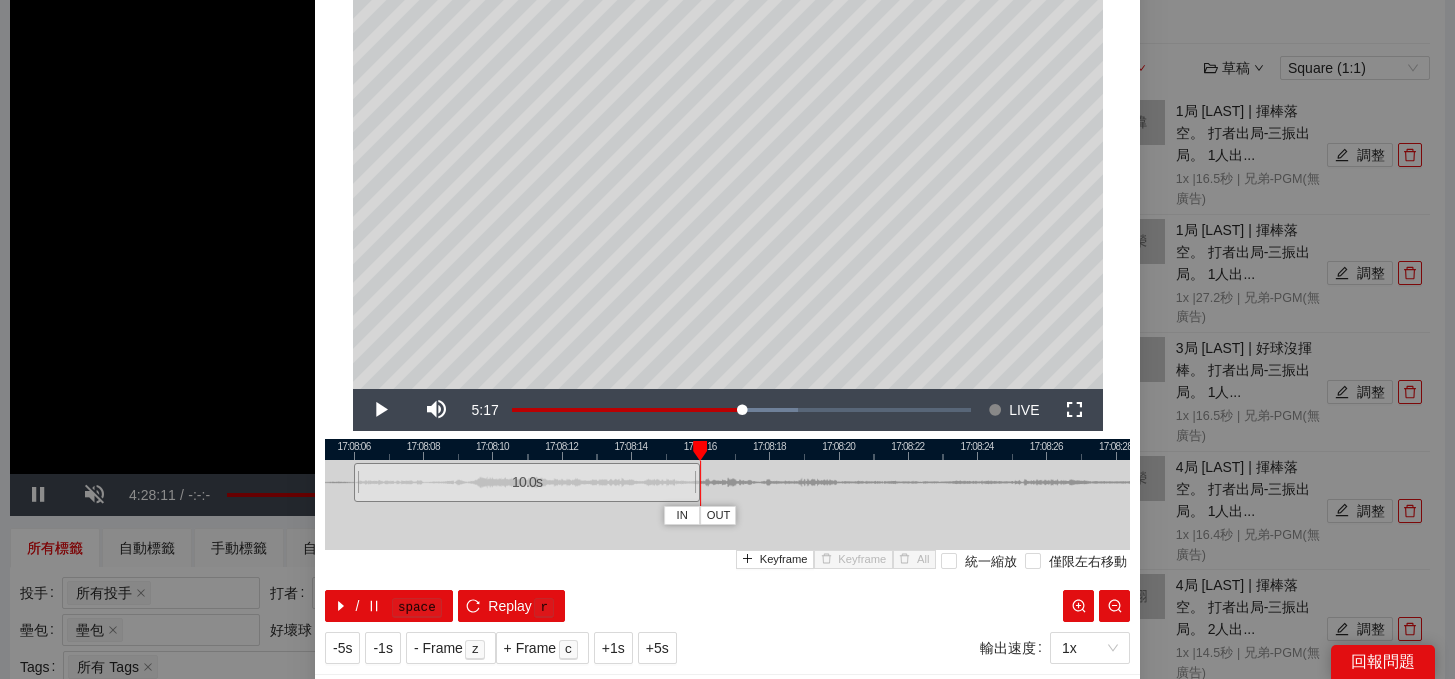 scroll, scrollTop: 188, scrollLeft: 0, axis: vertical 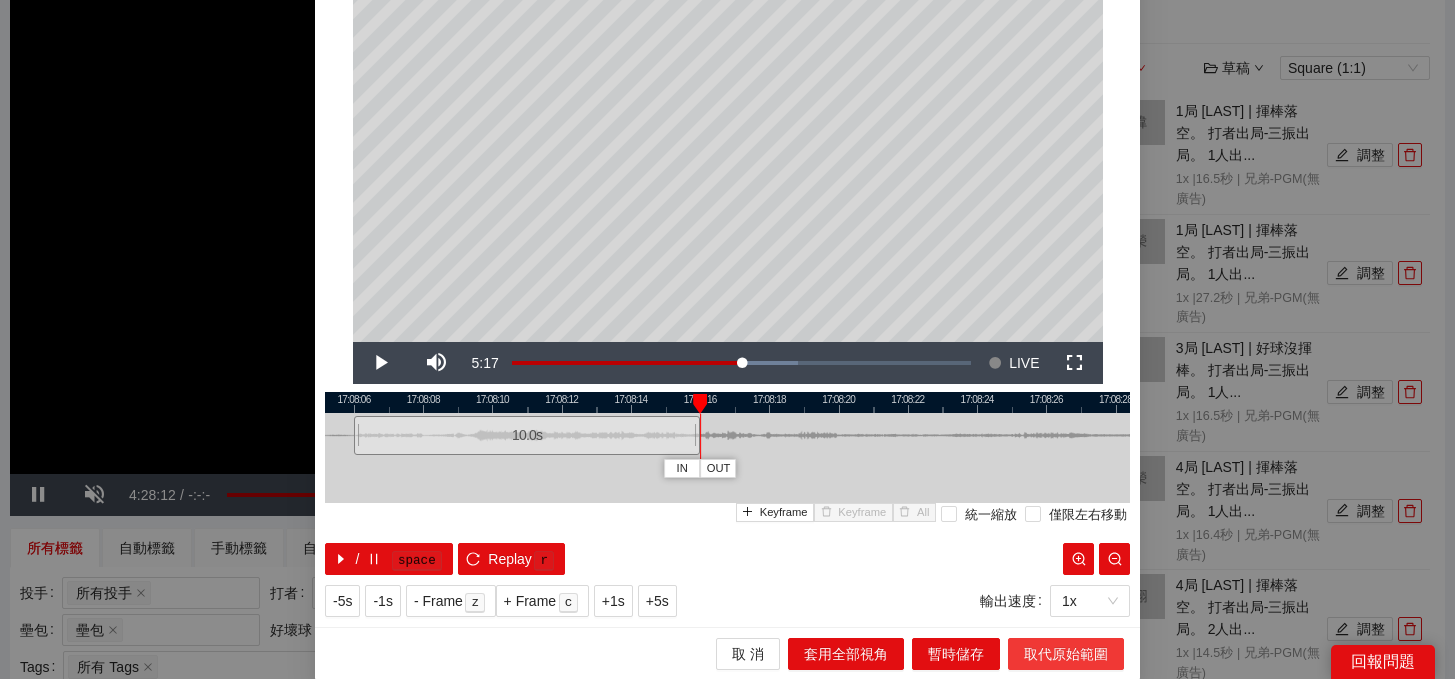 click on "取代原始範圍" at bounding box center (1066, 654) 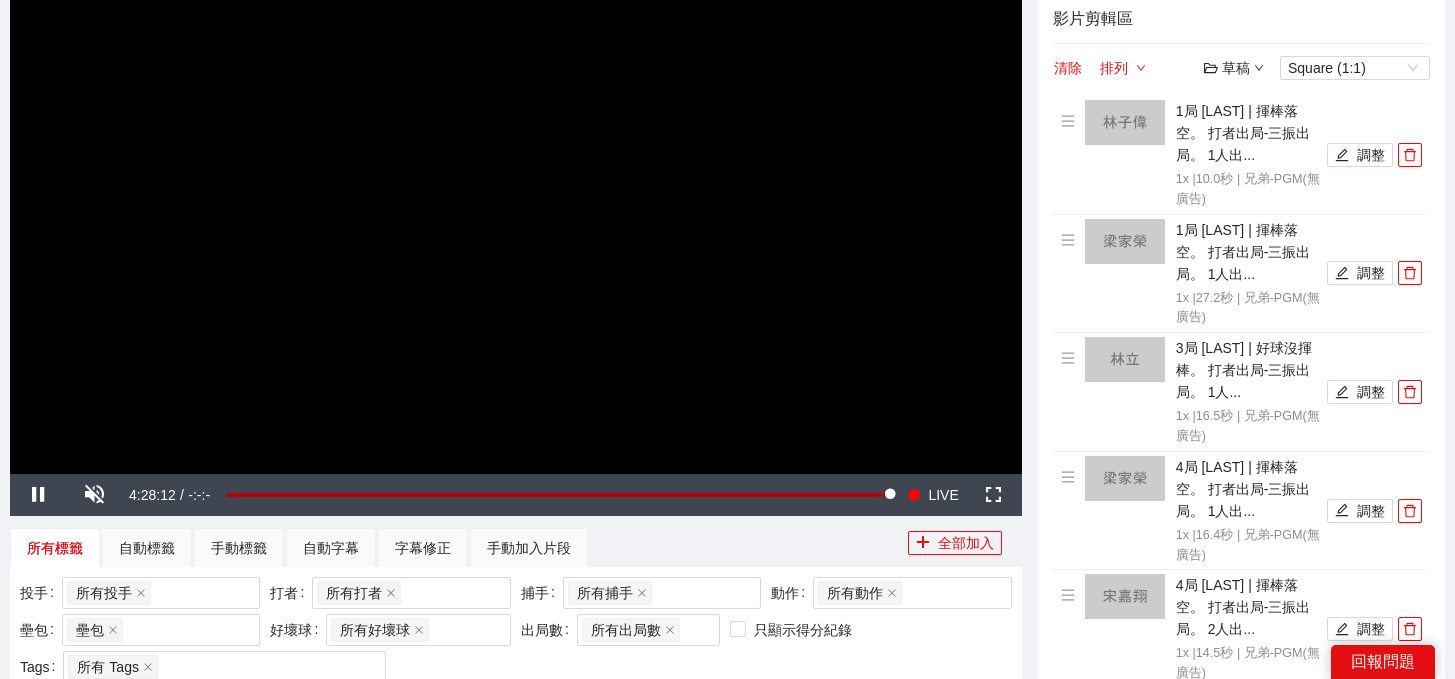 scroll, scrollTop: 0, scrollLeft: 0, axis: both 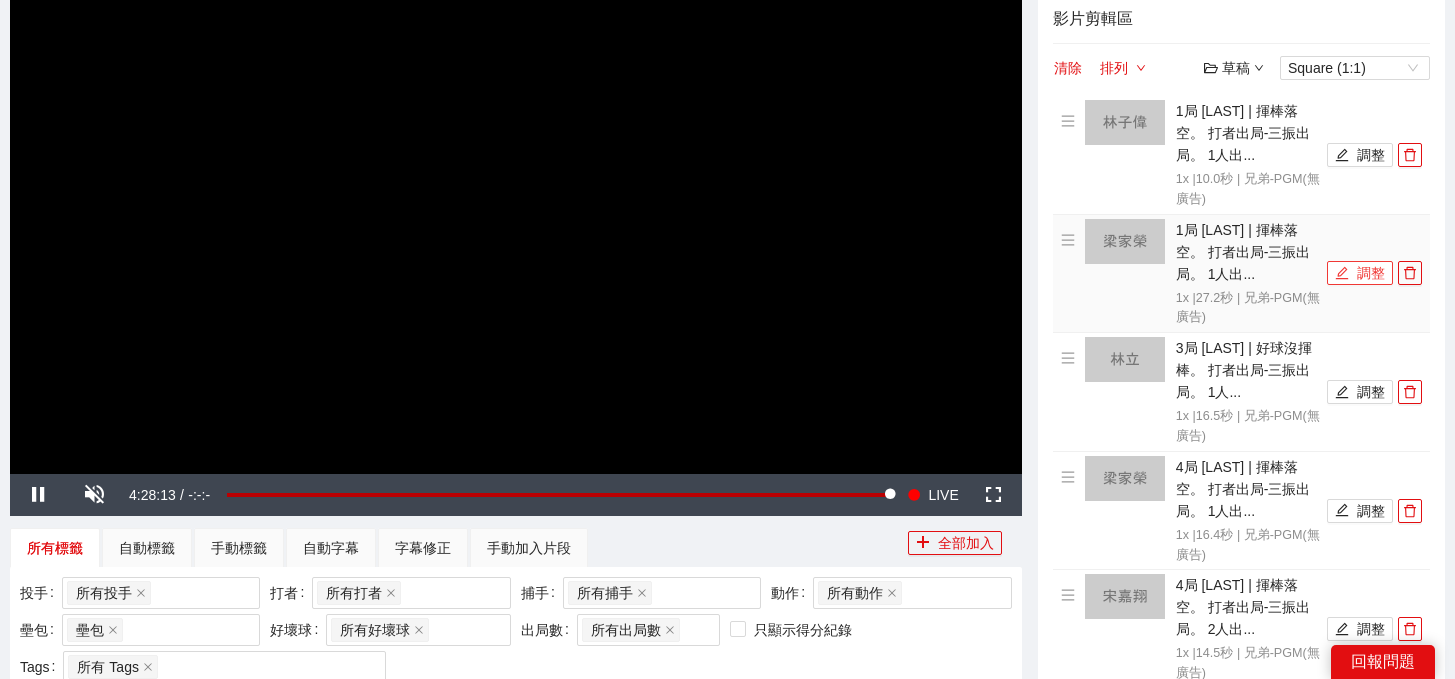 click on "調整" at bounding box center [1360, 273] 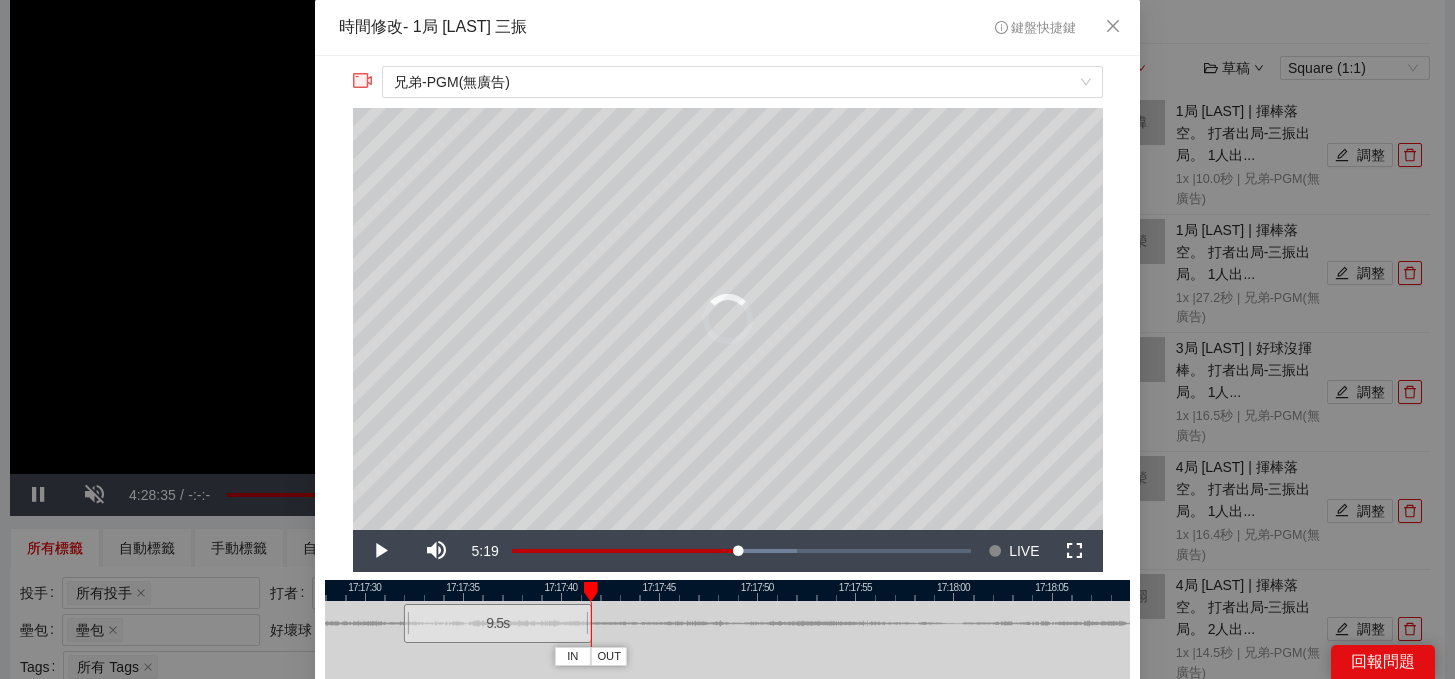 drag, startPoint x: 933, startPoint y: 625, endPoint x: 586, endPoint y: 622, distance: 347.01297 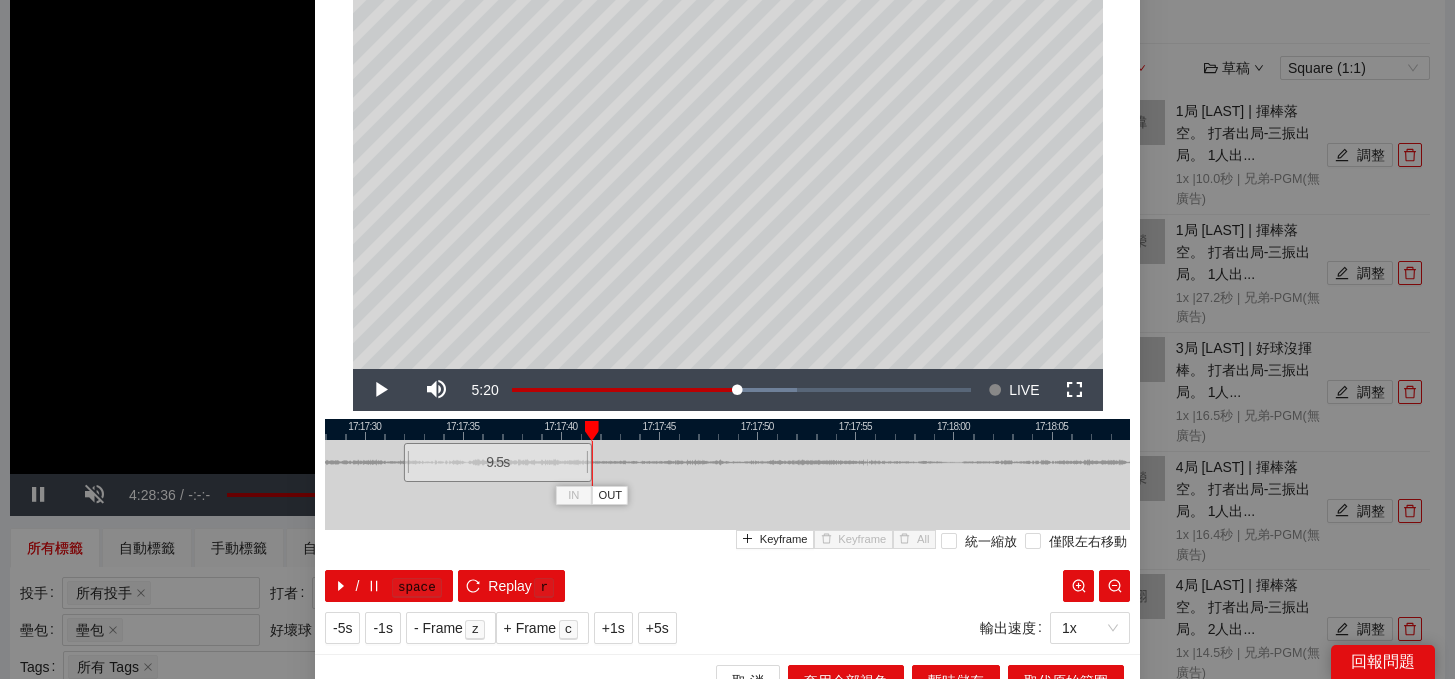 scroll, scrollTop: 188, scrollLeft: 0, axis: vertical 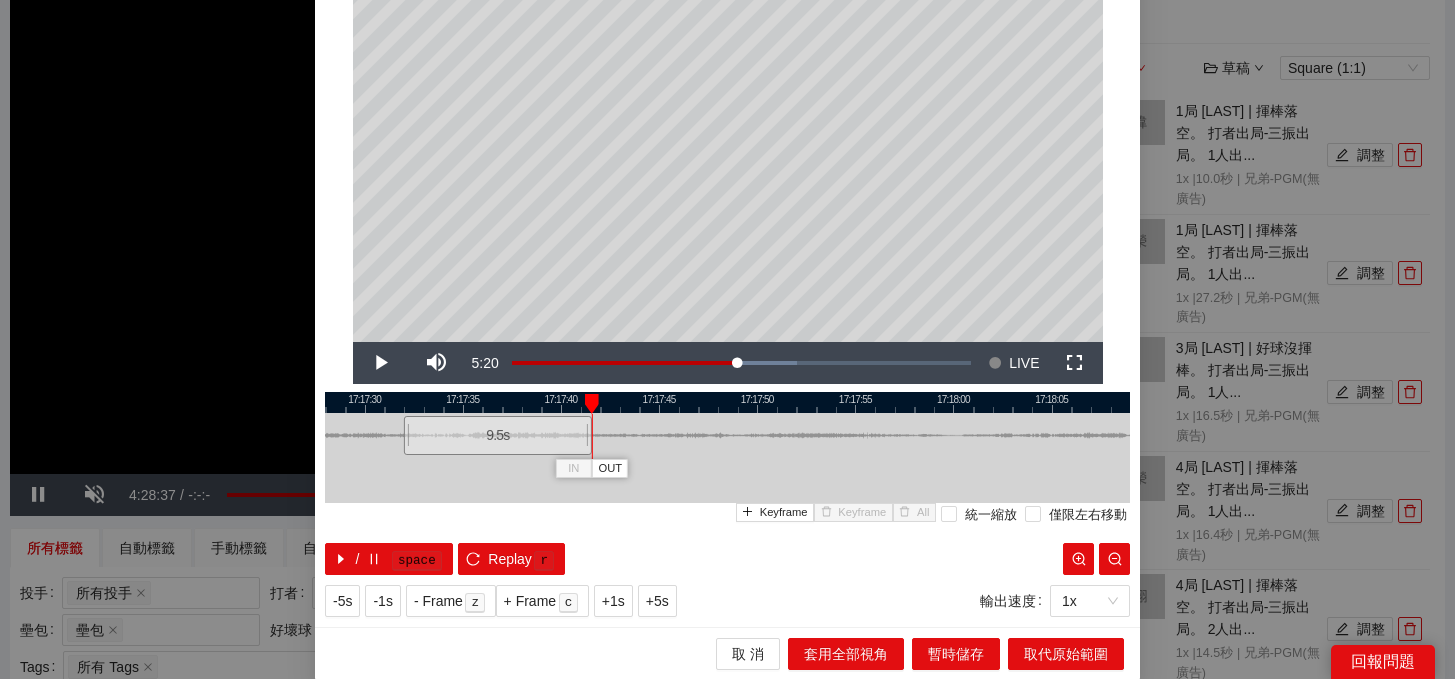 click on "取 消 套用全部視角 暫時儲存 取代原始範圍" at bounding box center (727, 653) 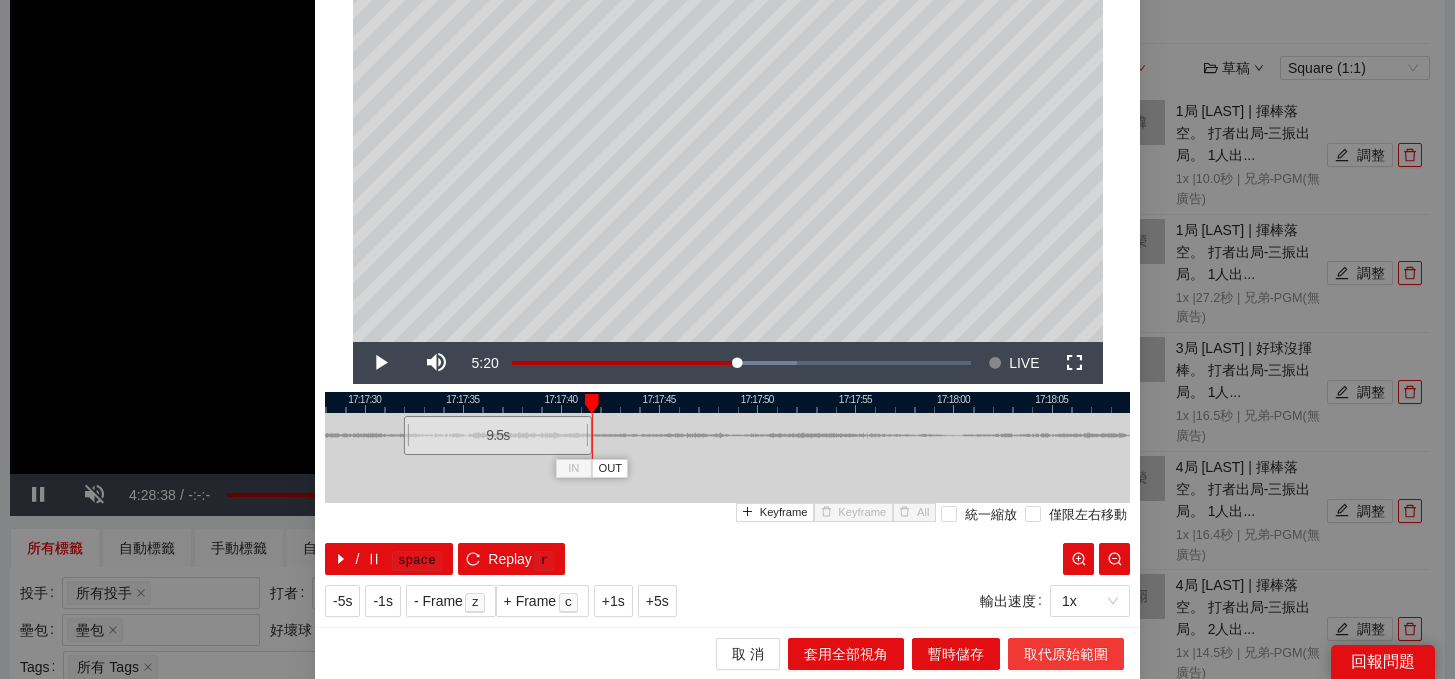 click on "取代原始範圍" at bounding box center (1066, 654) 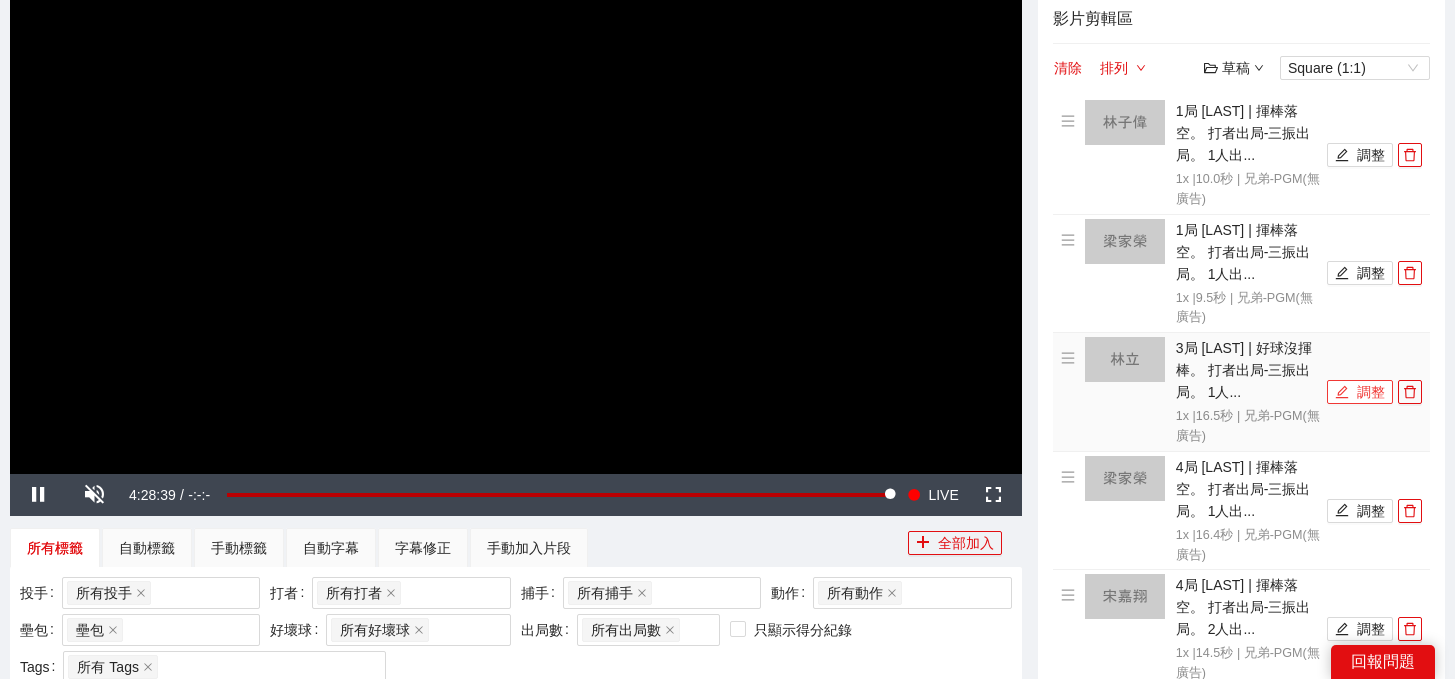 click on "調整" at bounding box center [1360, 392] 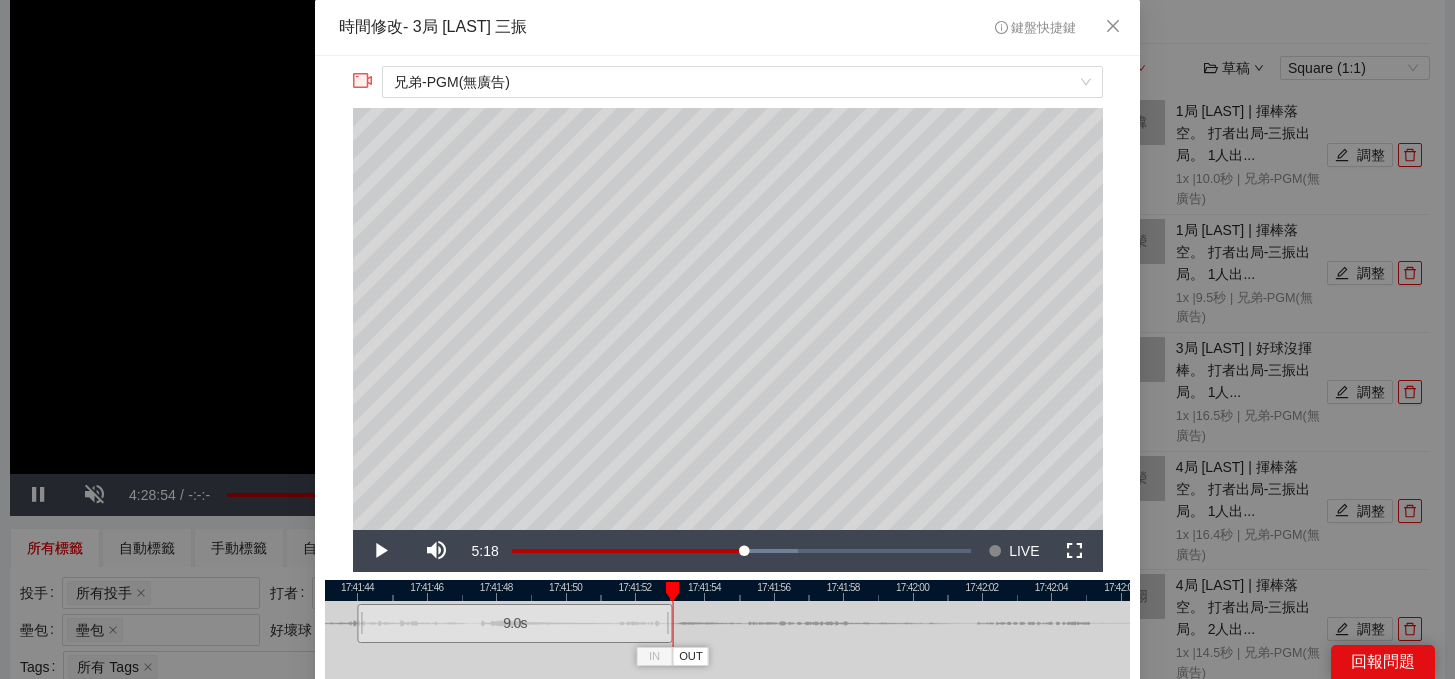 drag, startPoint x: 925, startPoint y: 628, endPoint x: 667, endPoint y: 626, distance: 258.00775 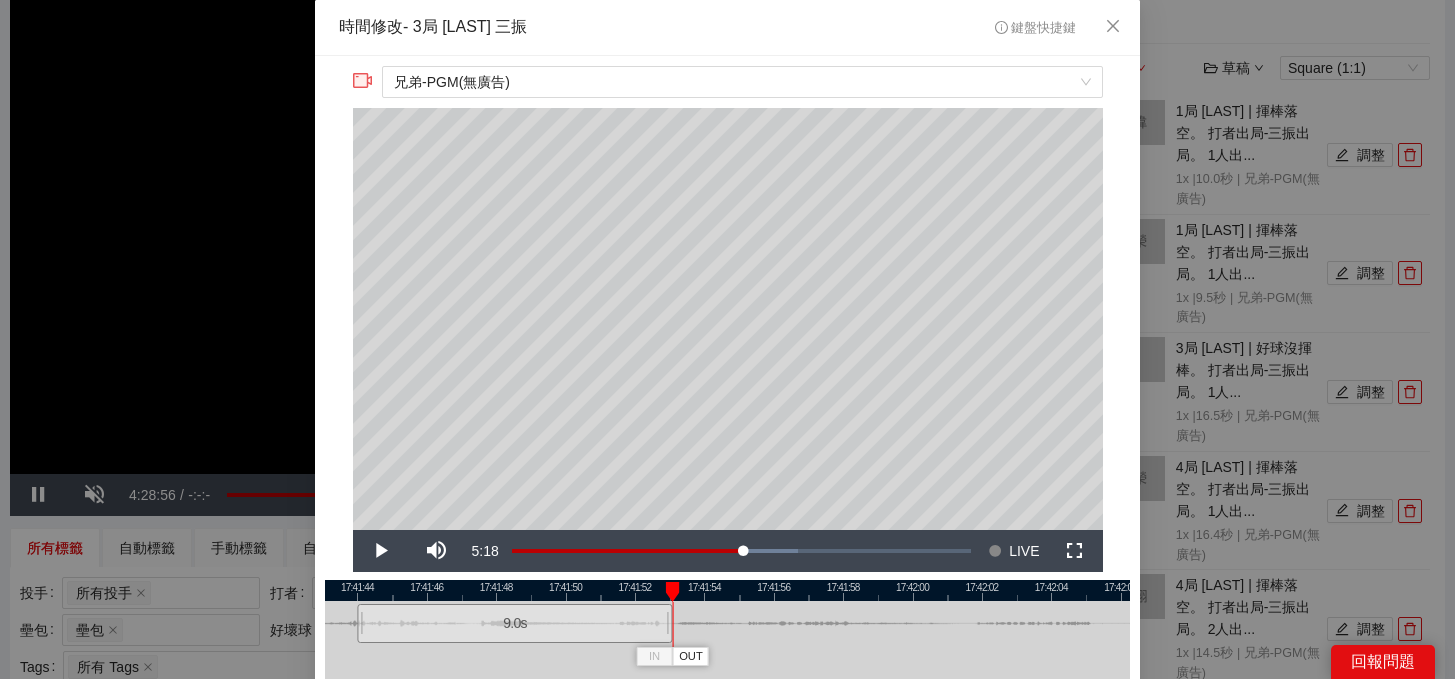 scroll, scrollTop: 188, scrollLeft: 0, axis: vertical 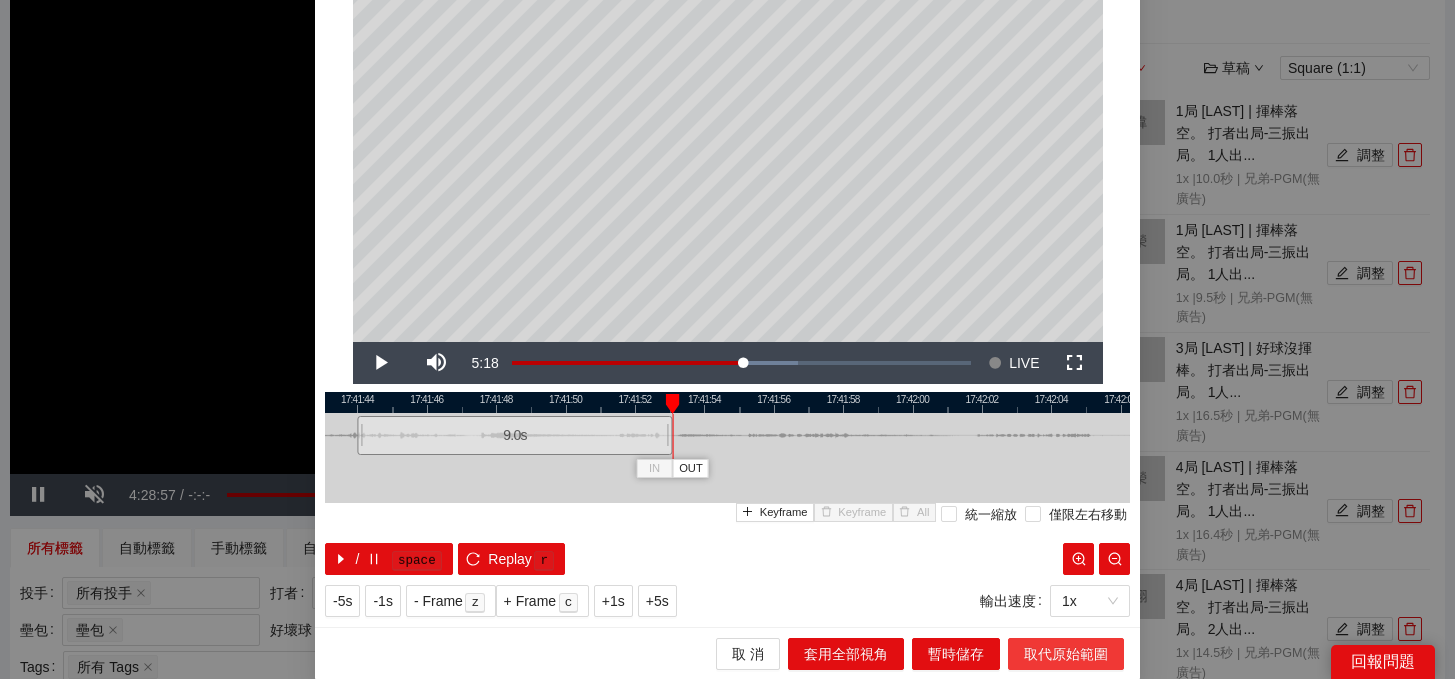 click on "取代原始範圍" at bounding box center [1066, 654] 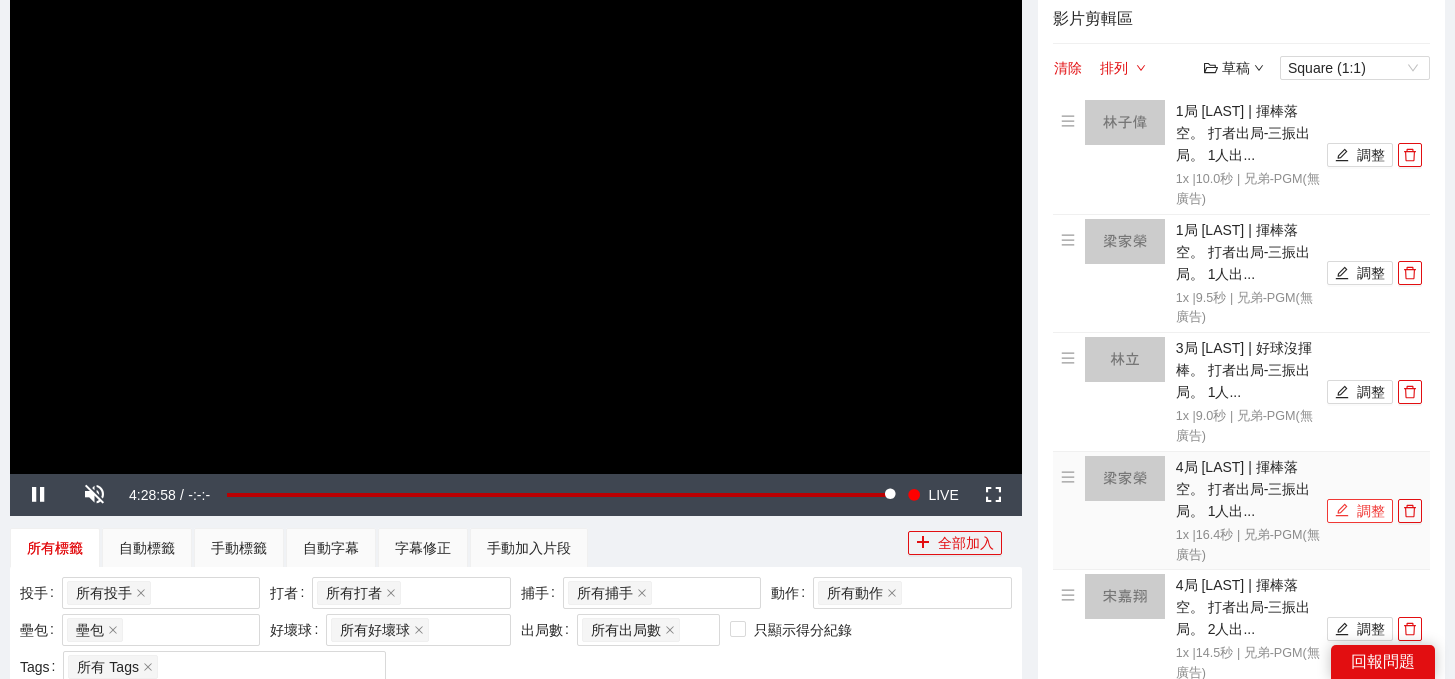 click 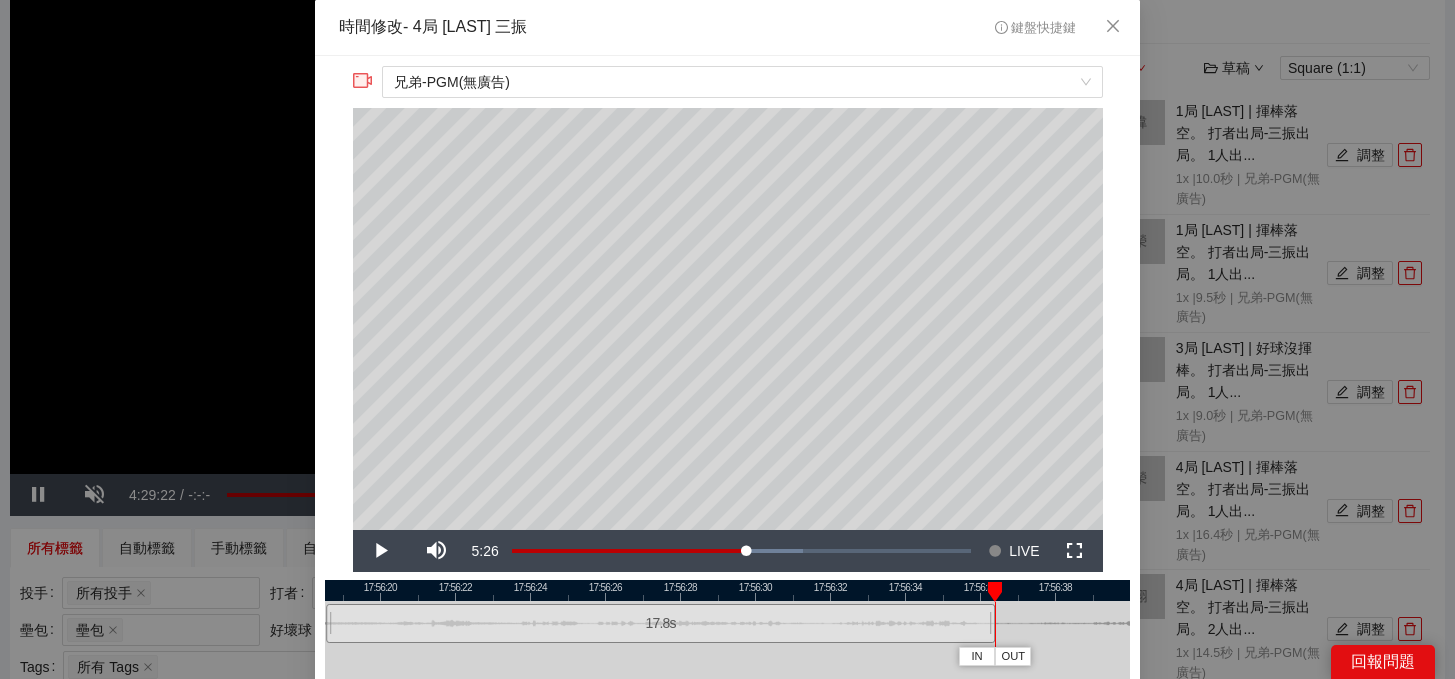 drag, startPoint x: 939, startPoint y: 628, endPoint x: 991, endPoint y: 629, distance: 52.009613 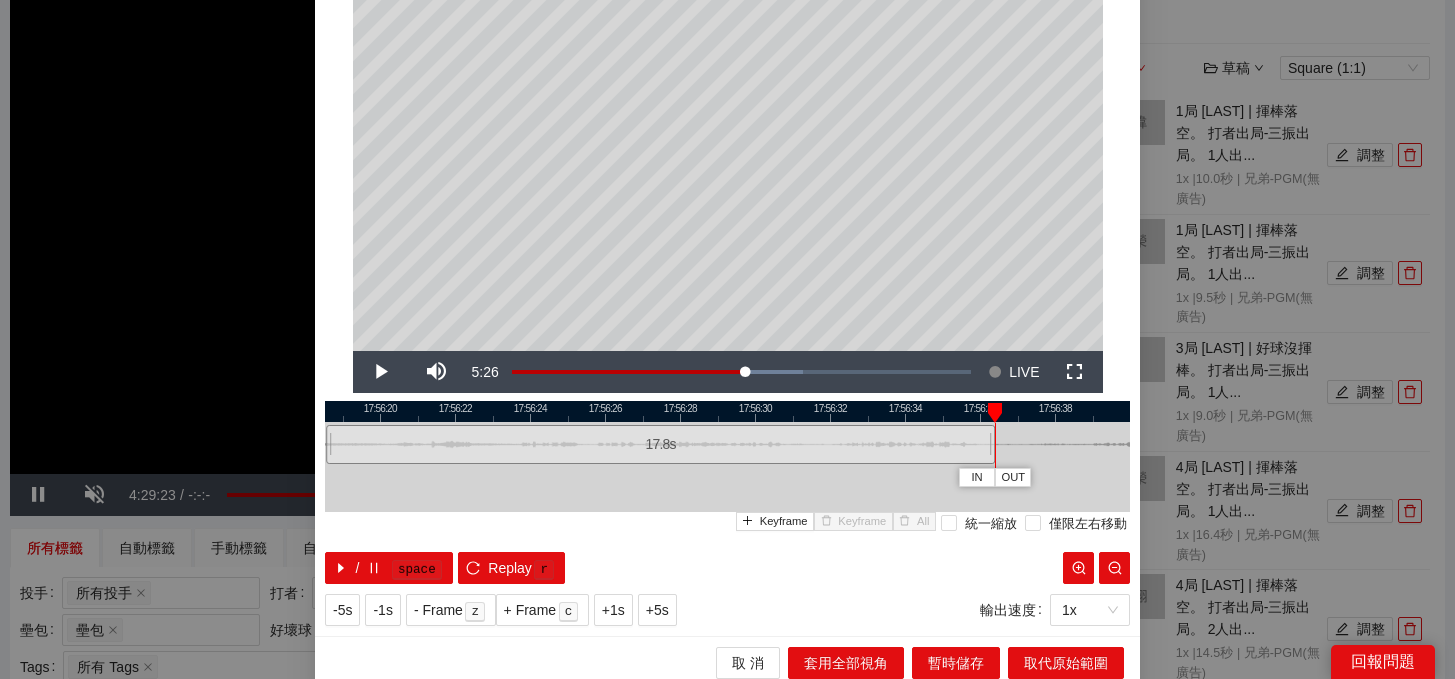 scroll, scrollTop: 188, scrollLeft: 0, axis: vertical 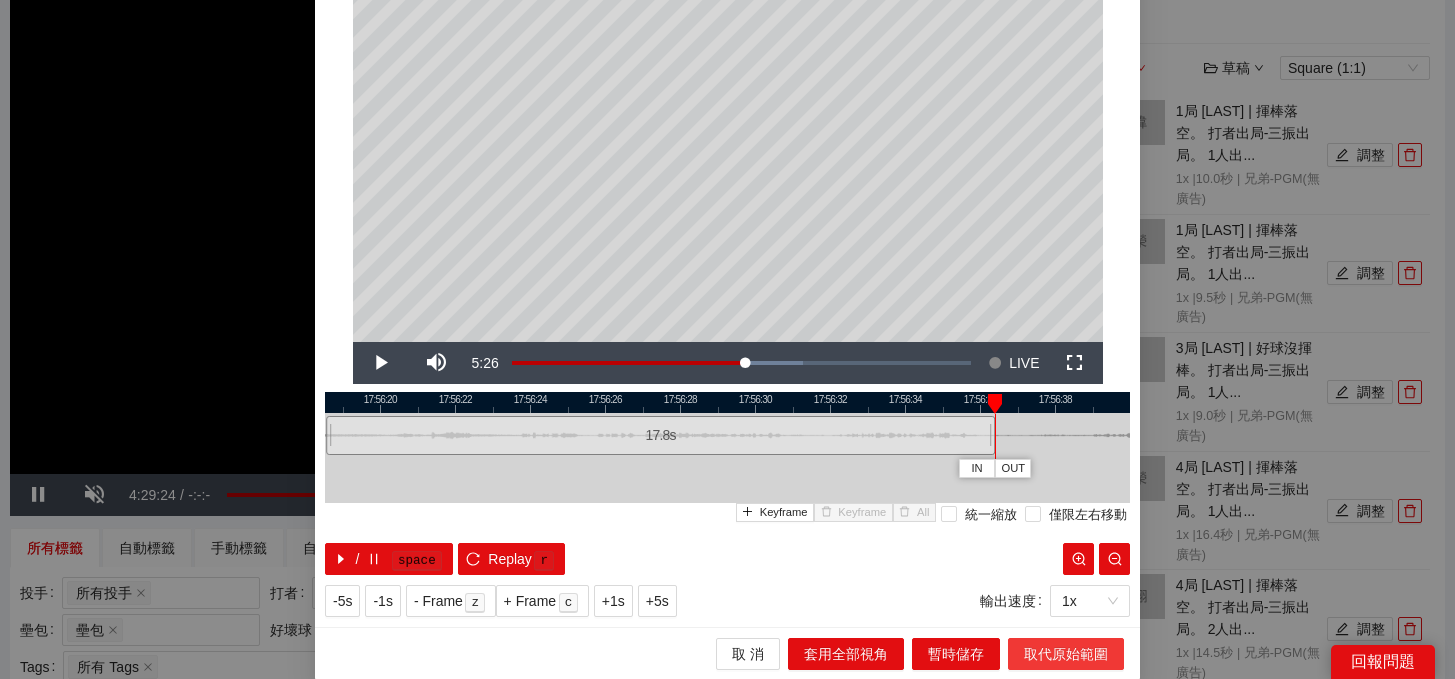 click on "取代原始範圍" at bounding box center [1066, 654] 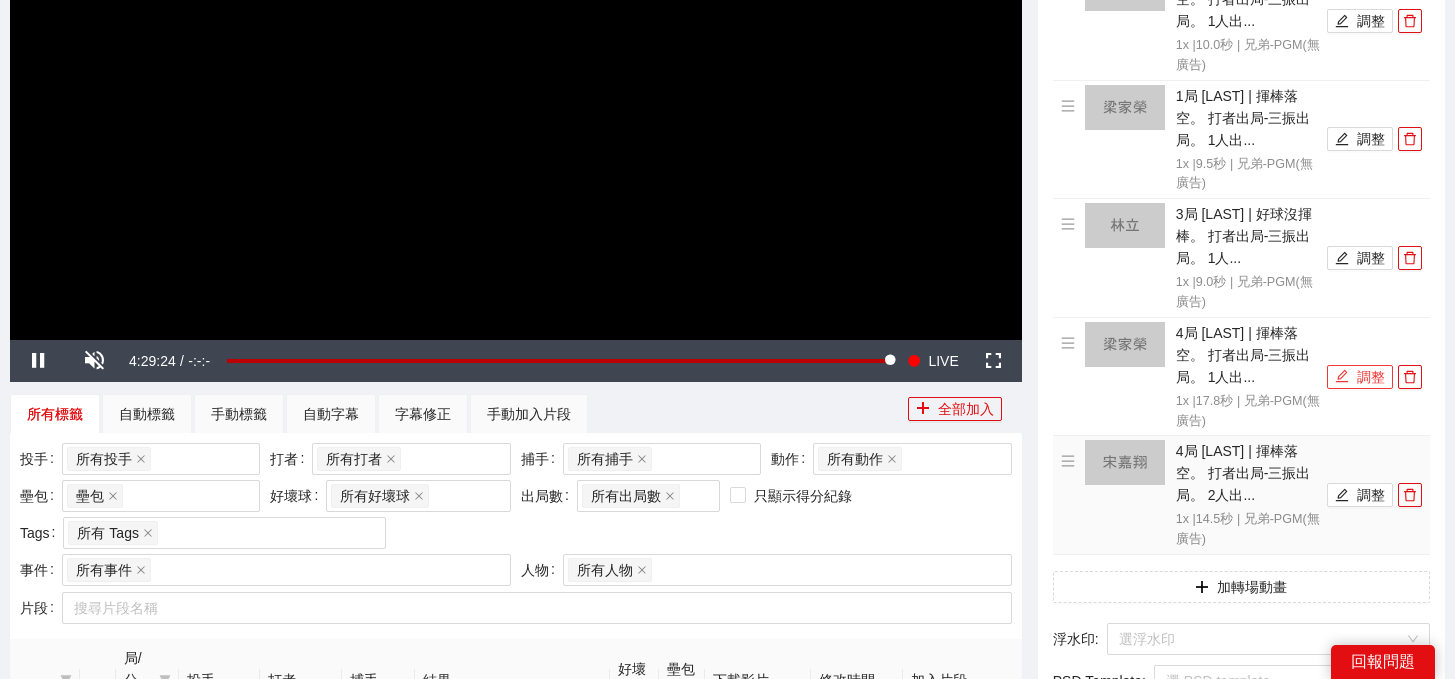 scroll, scrollTop: 412, scrollLeft: 0, axis: vertical 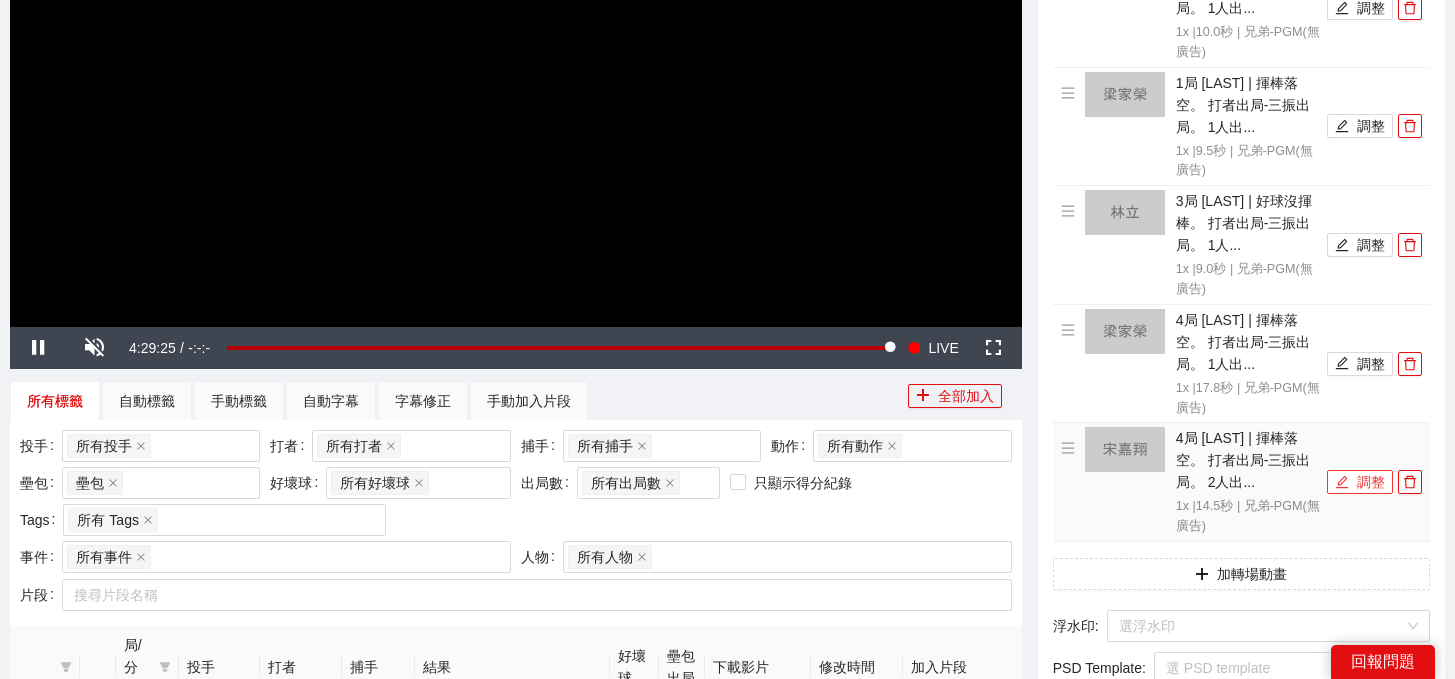 click on "調整" at bounding box center [1360, 482] 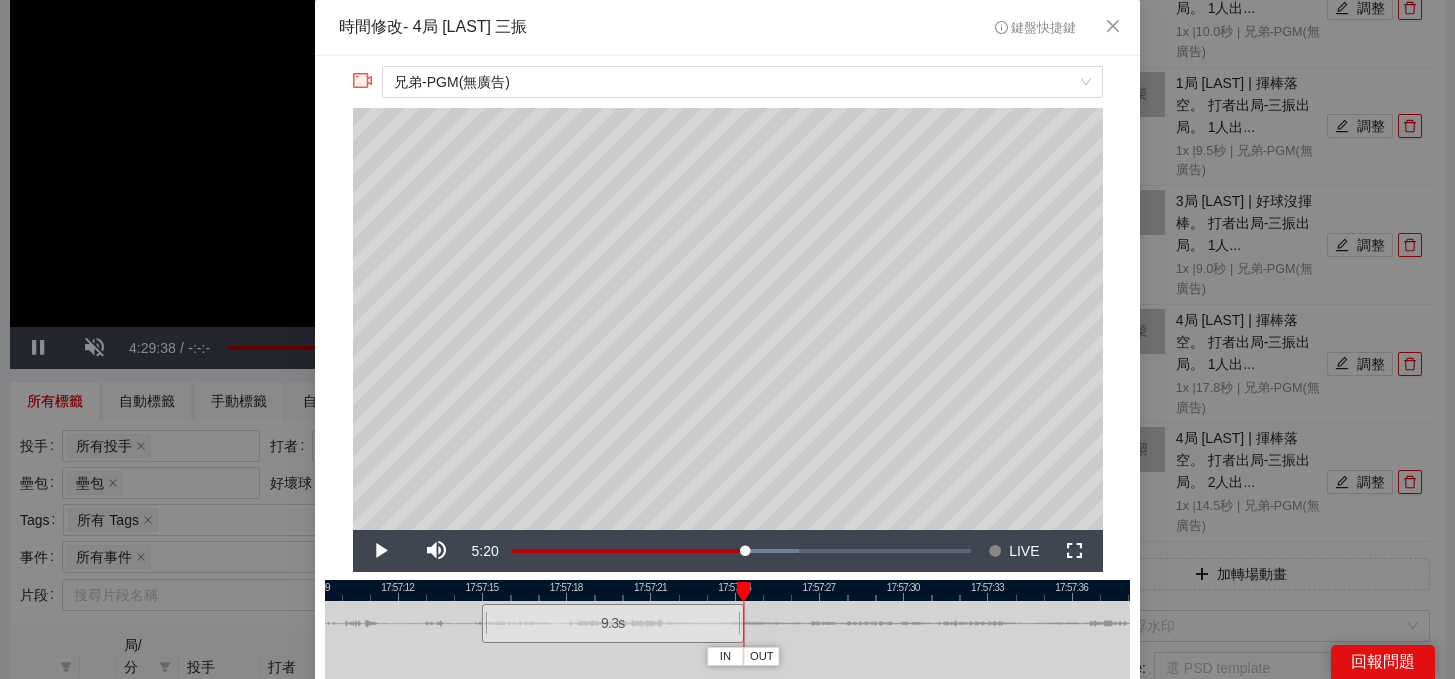 drag, startPoint x: 887, startPoint y: 630, endPoint x: 739, endPoint y: 629, distance: 148.00337 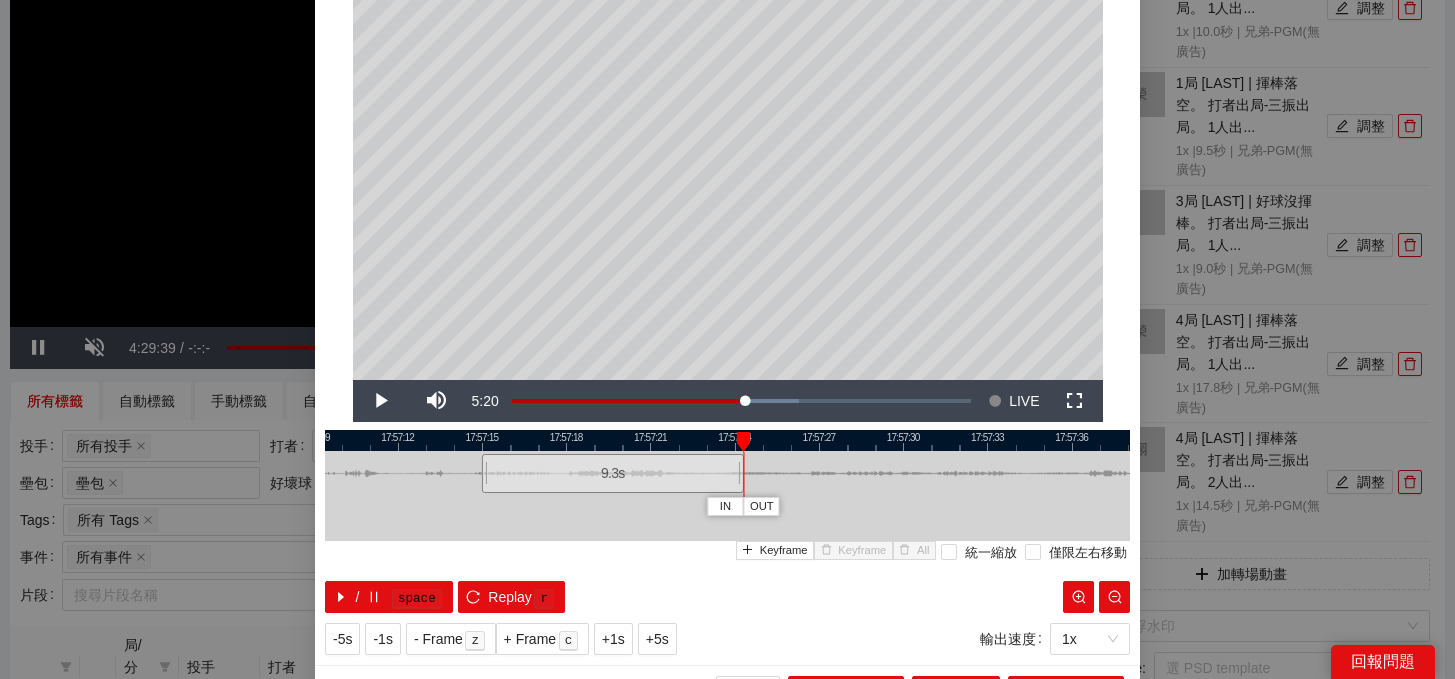 scroll, scrollTop: 188, scrollLeft: 0, axis: vertical 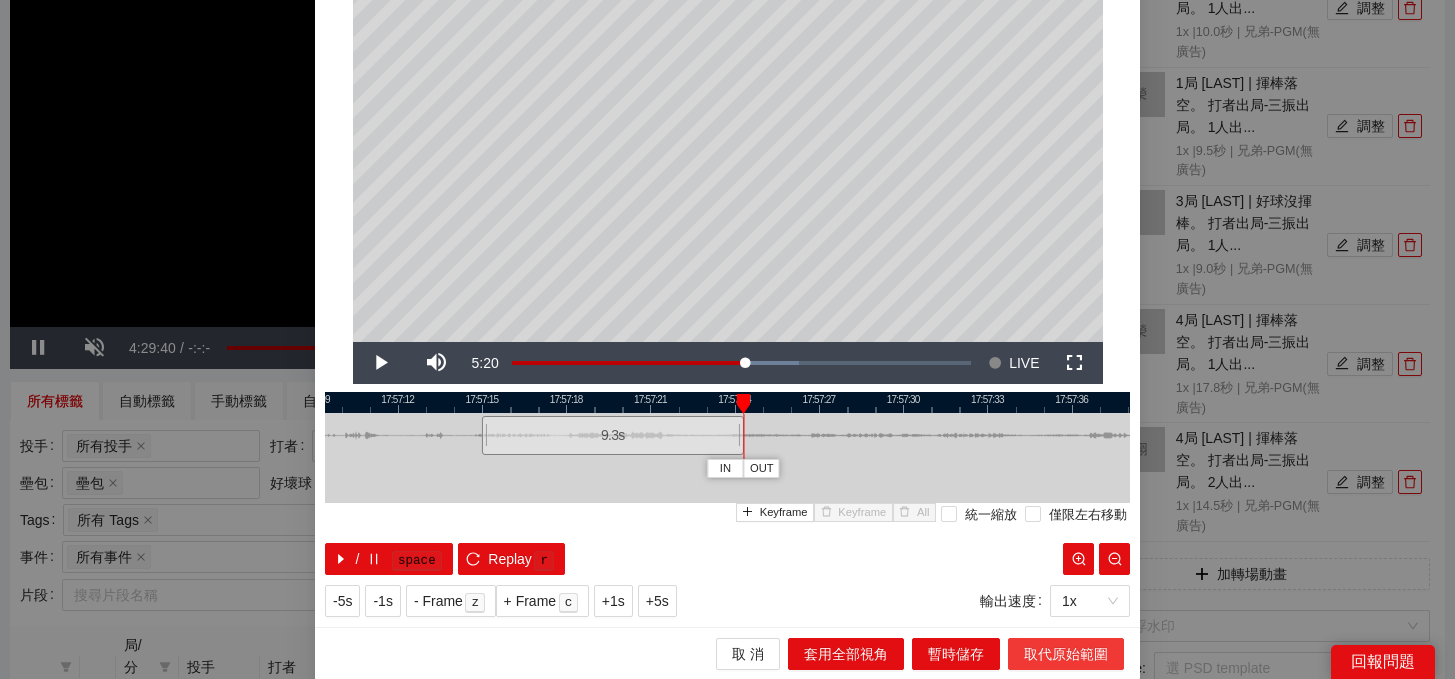 click on "取代原始範圍" at bounding box center [1066, 654] 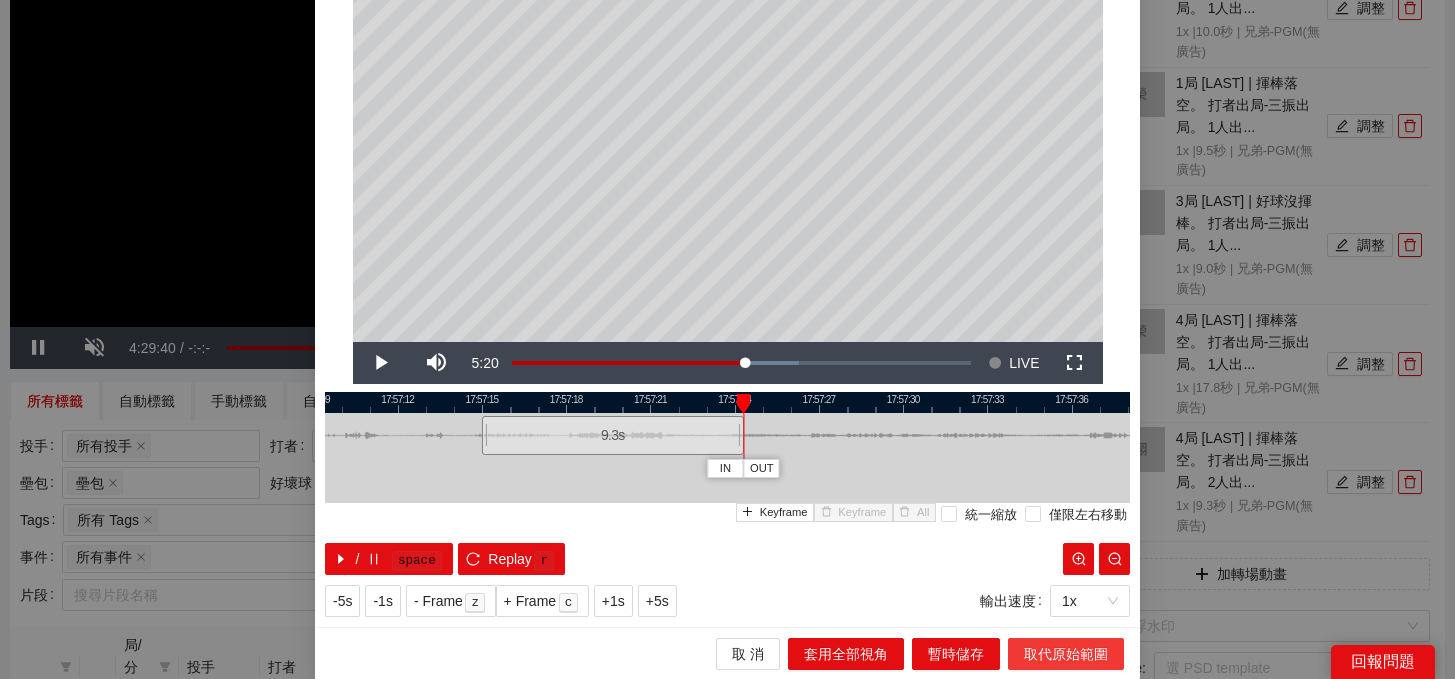 scroll, scrollTop: 0, scrollLeft: 0, axis: both 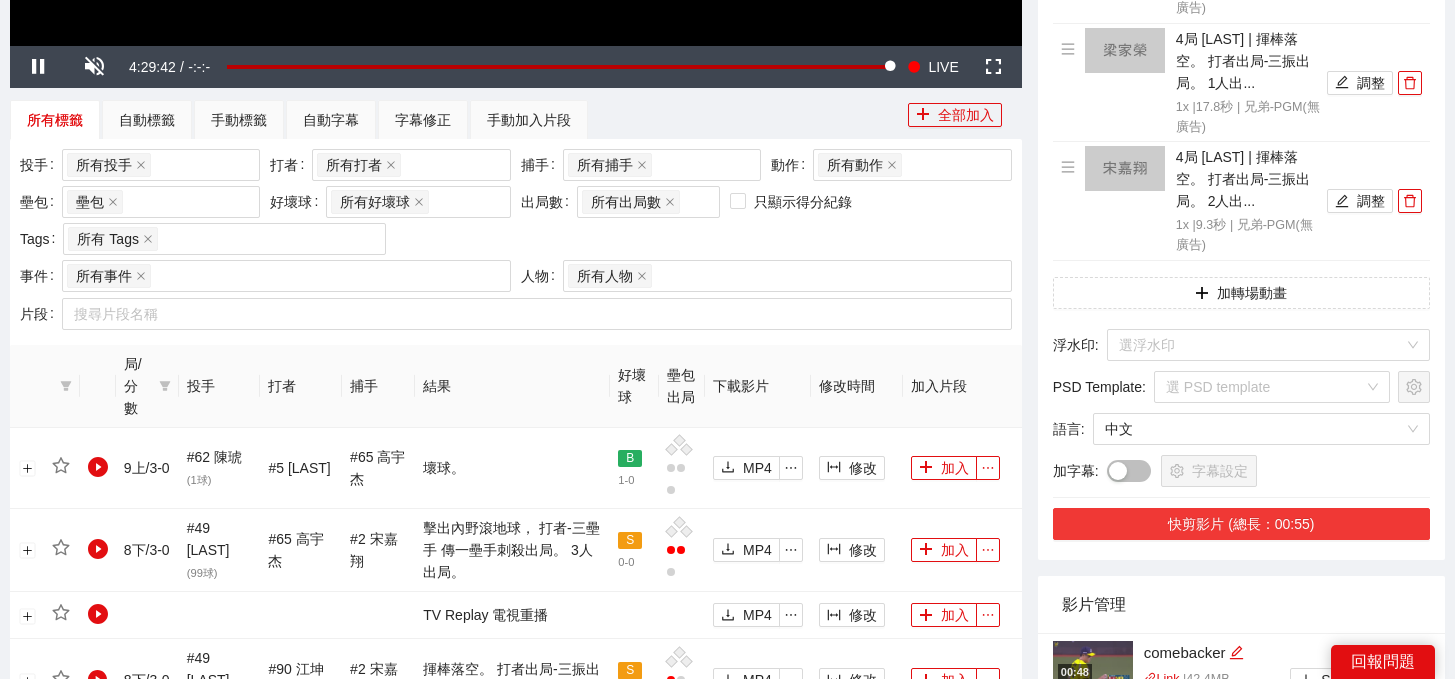 click on "快剪影片 (總長：00:55)" at bounding box center (1241, 524) 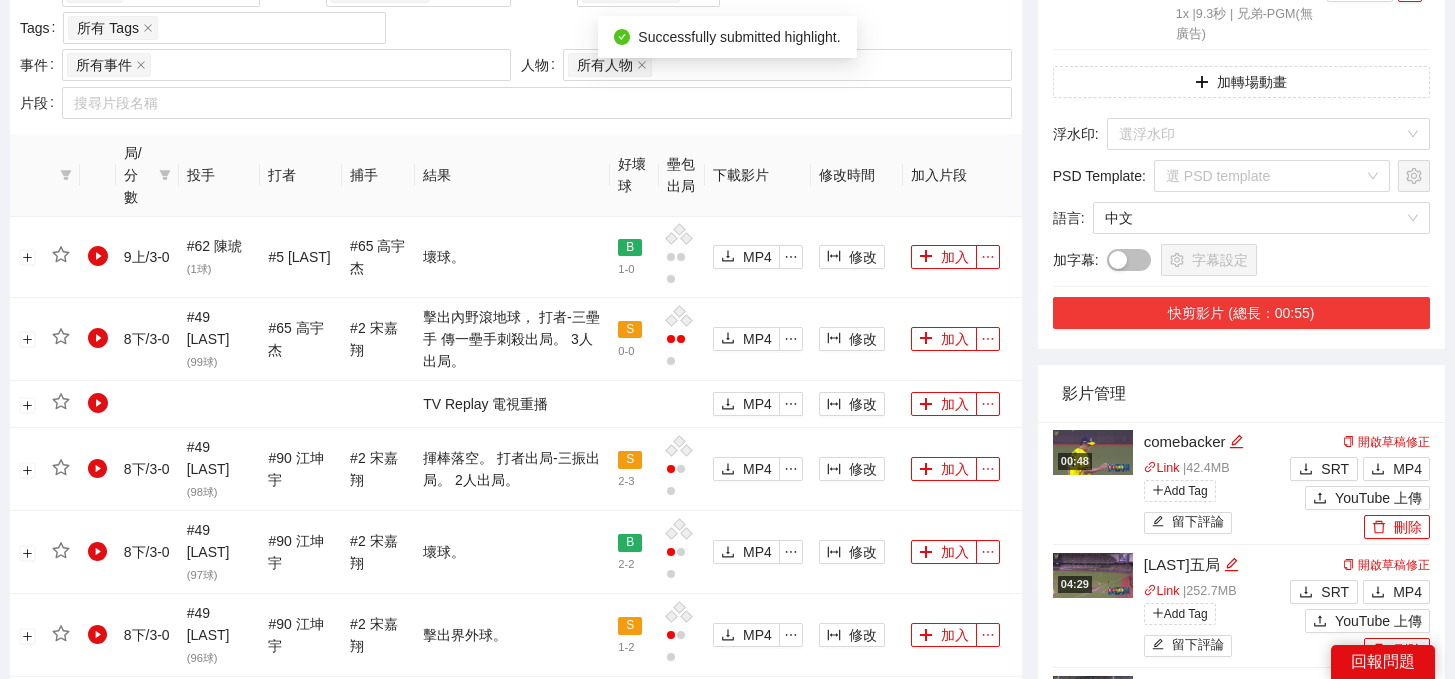 scroll, scrollTop: 902, scrollLeft: 0, axis: vertical 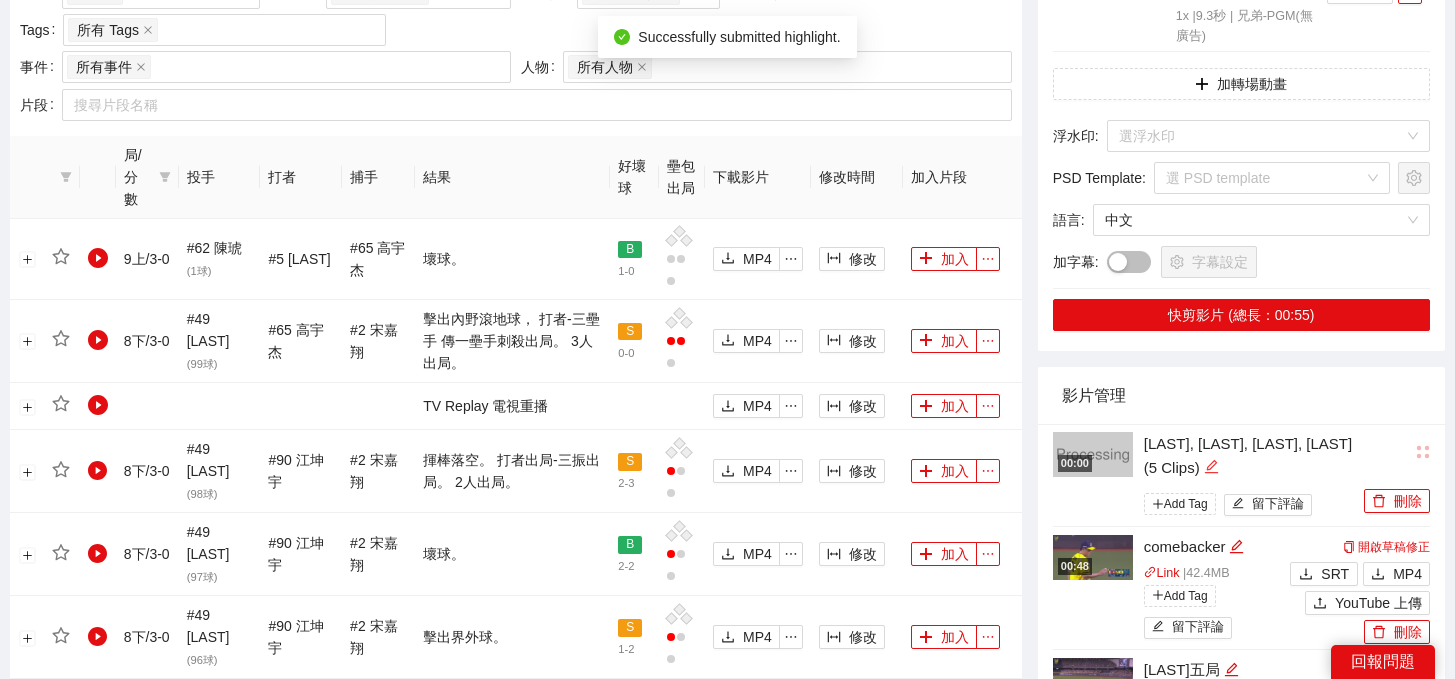 click 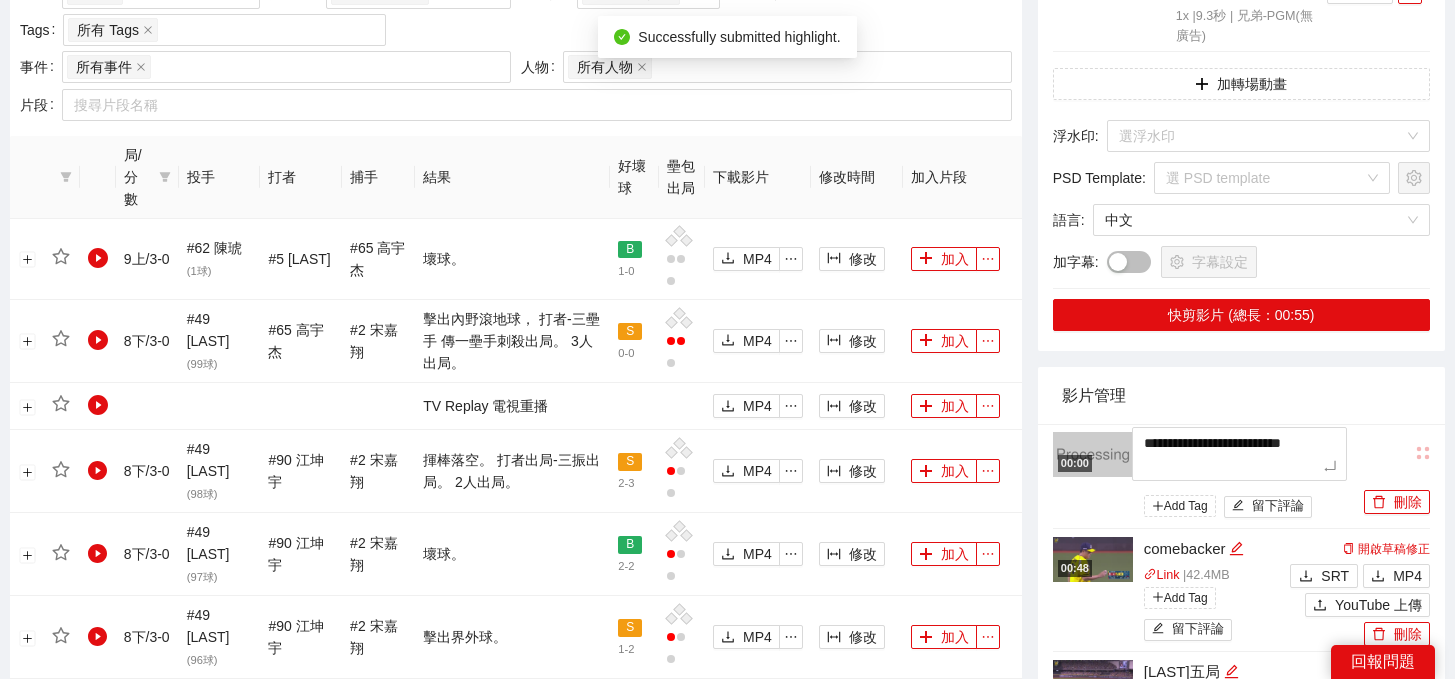 drag, startPoint x: 1221, startPoint y: 466, endPoint x: 1045, endPoint y: 401, distance: 187.6193 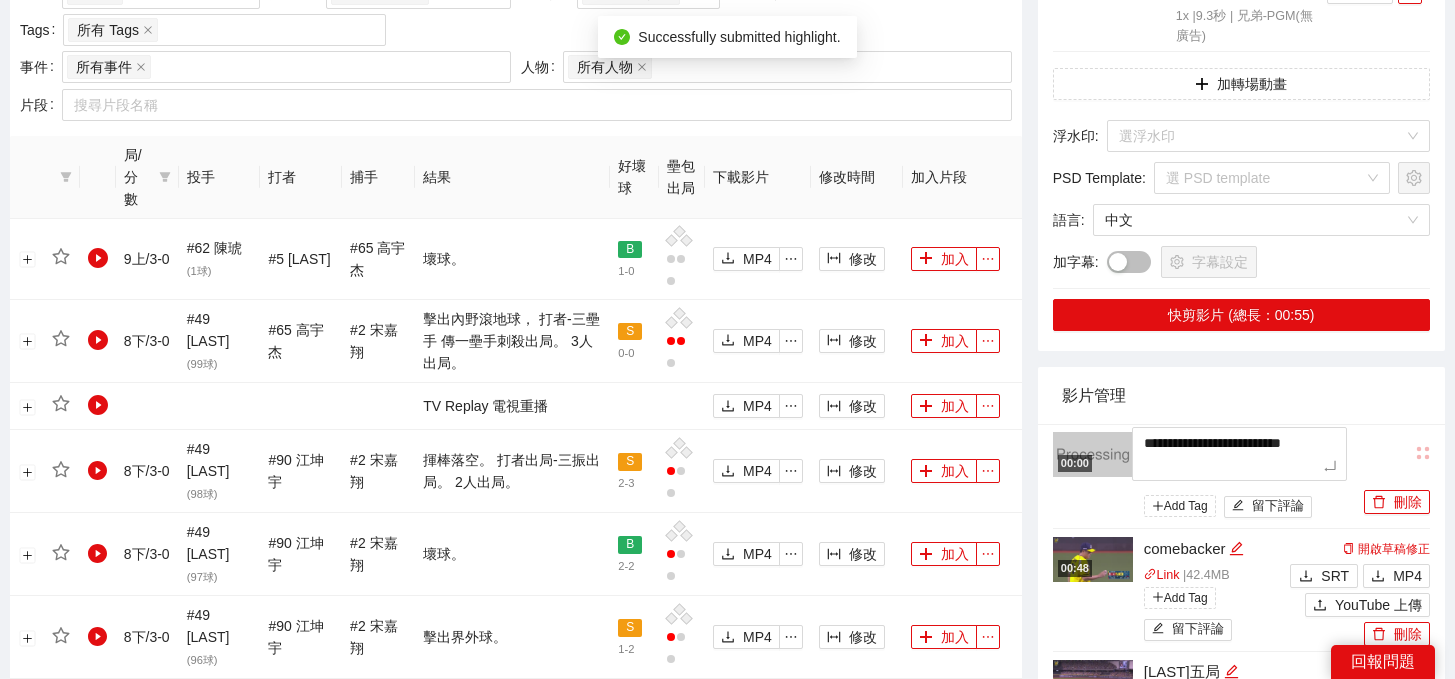 type on "*" 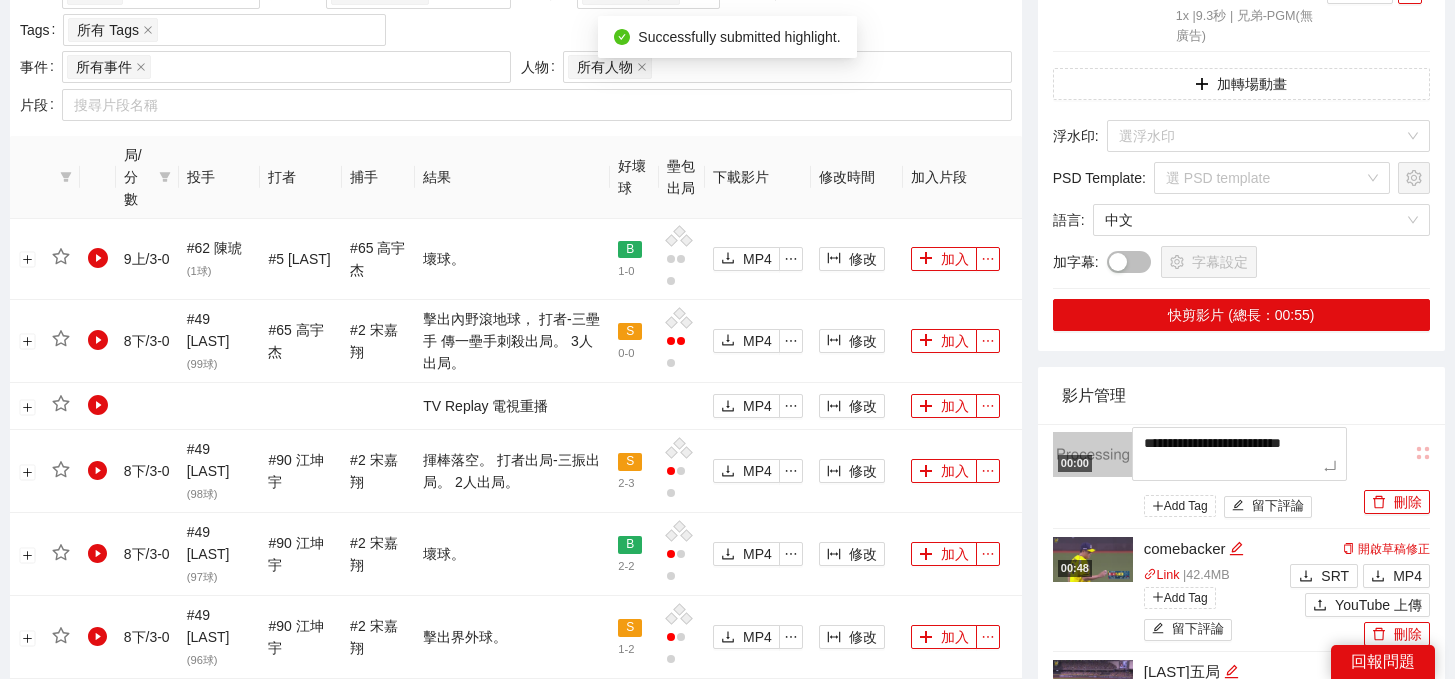 type on "*" 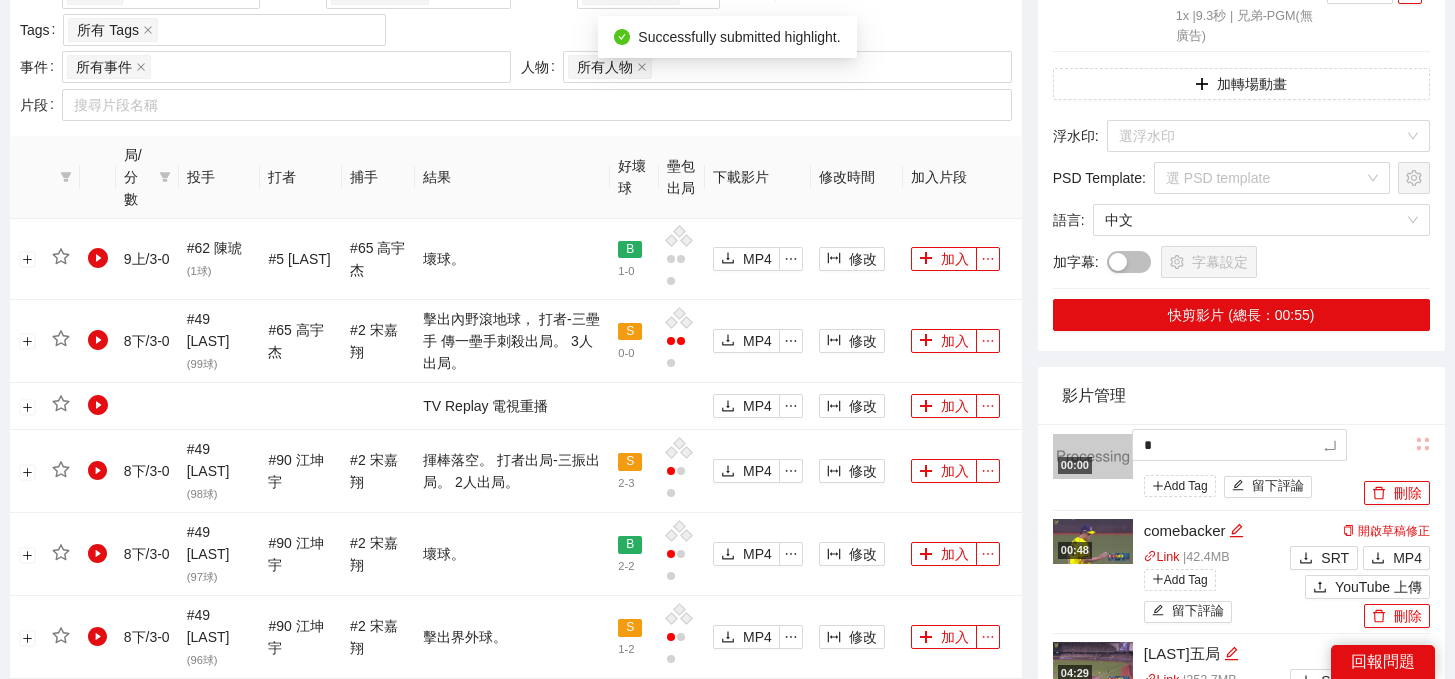 type 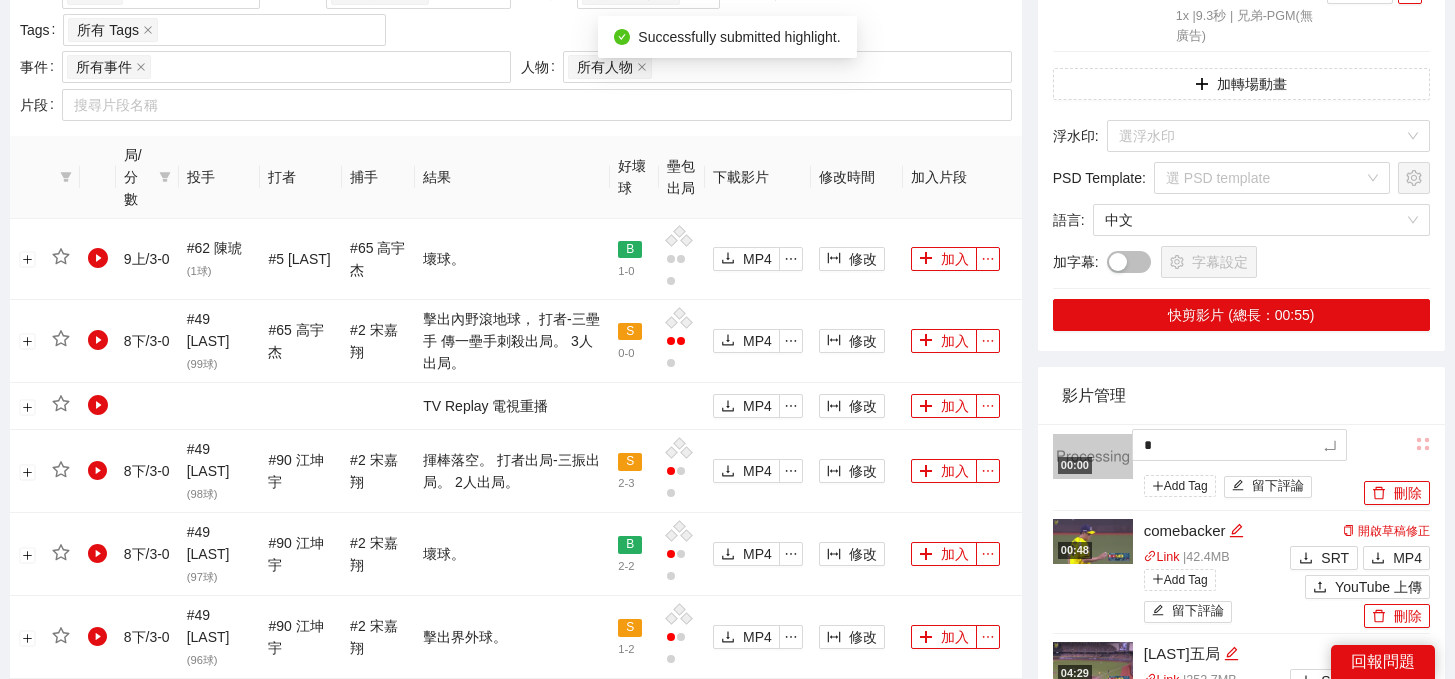 type 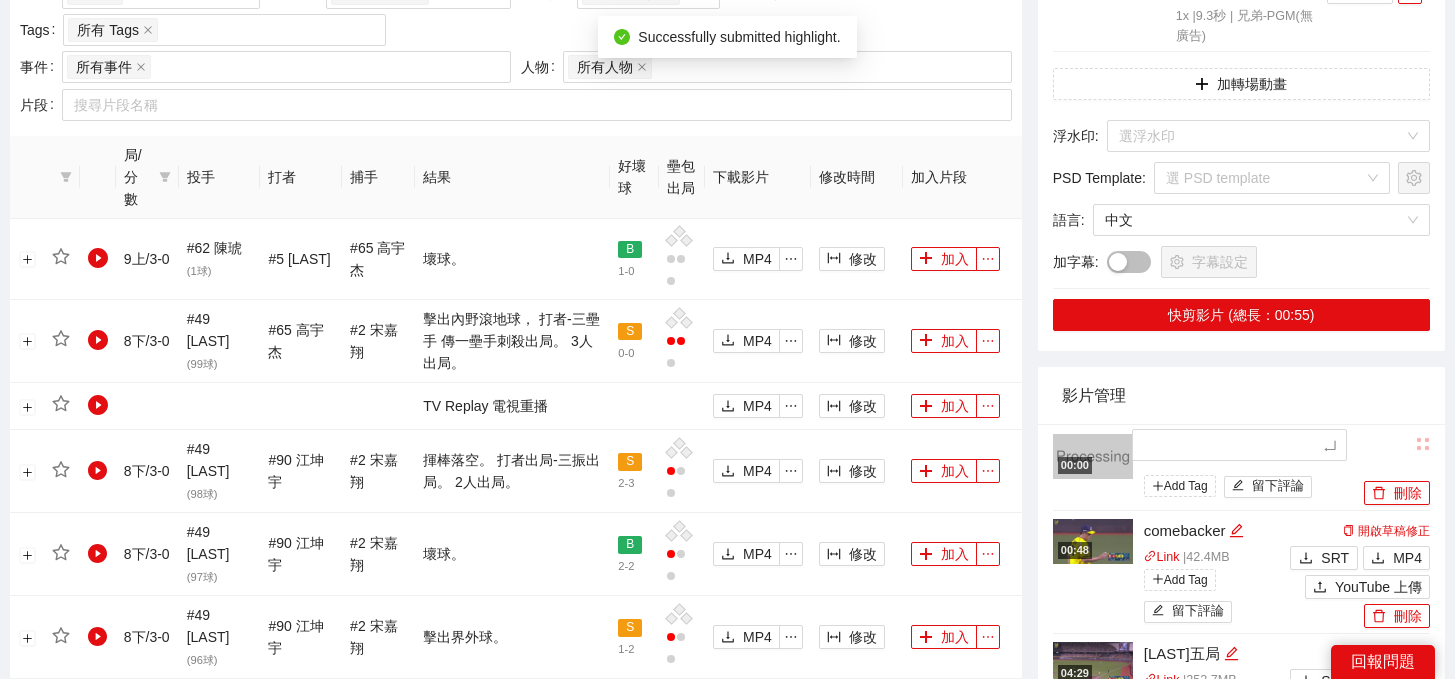 type on "*" 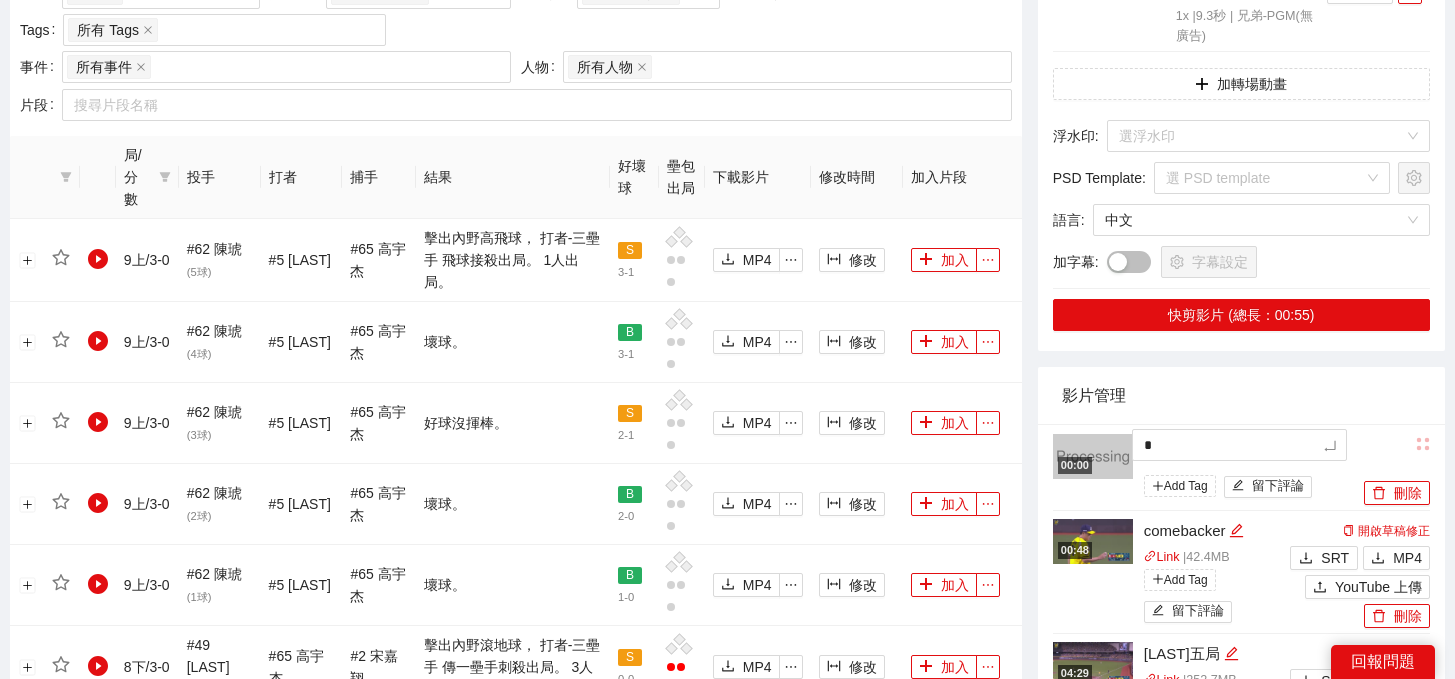 type 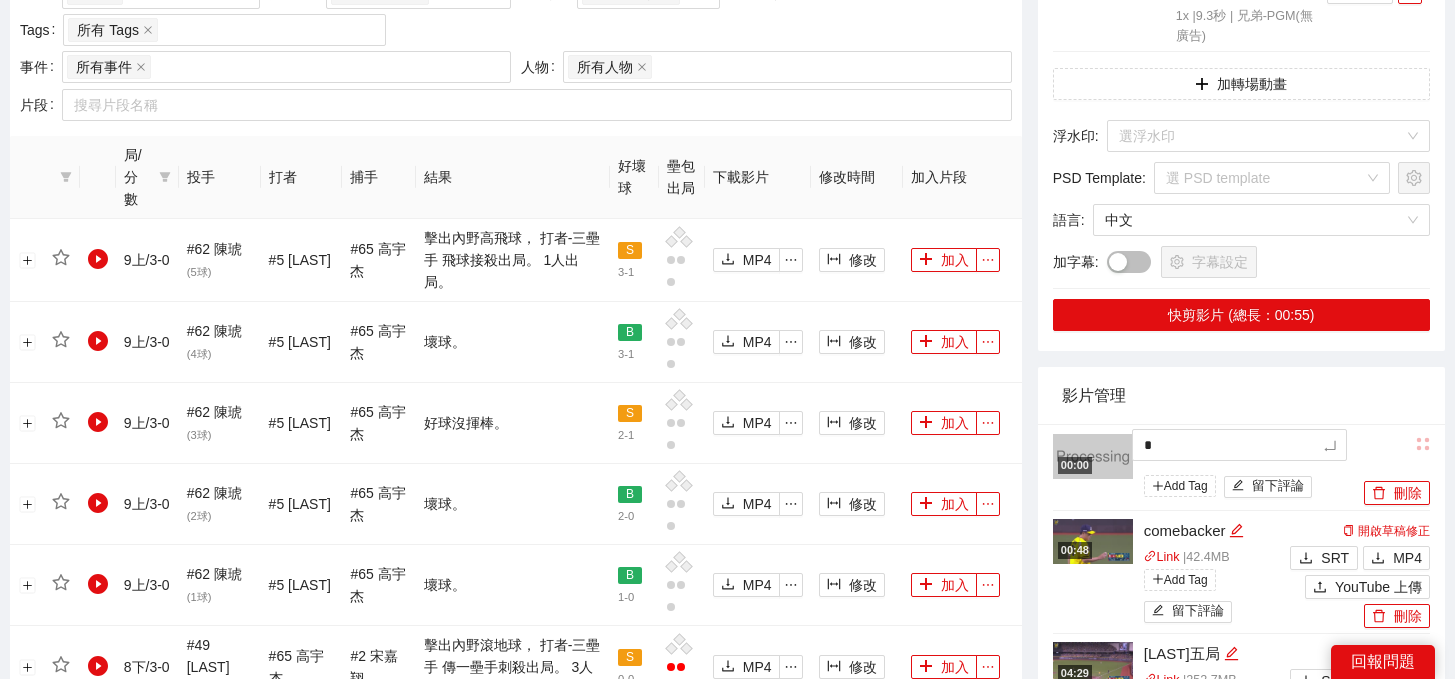type 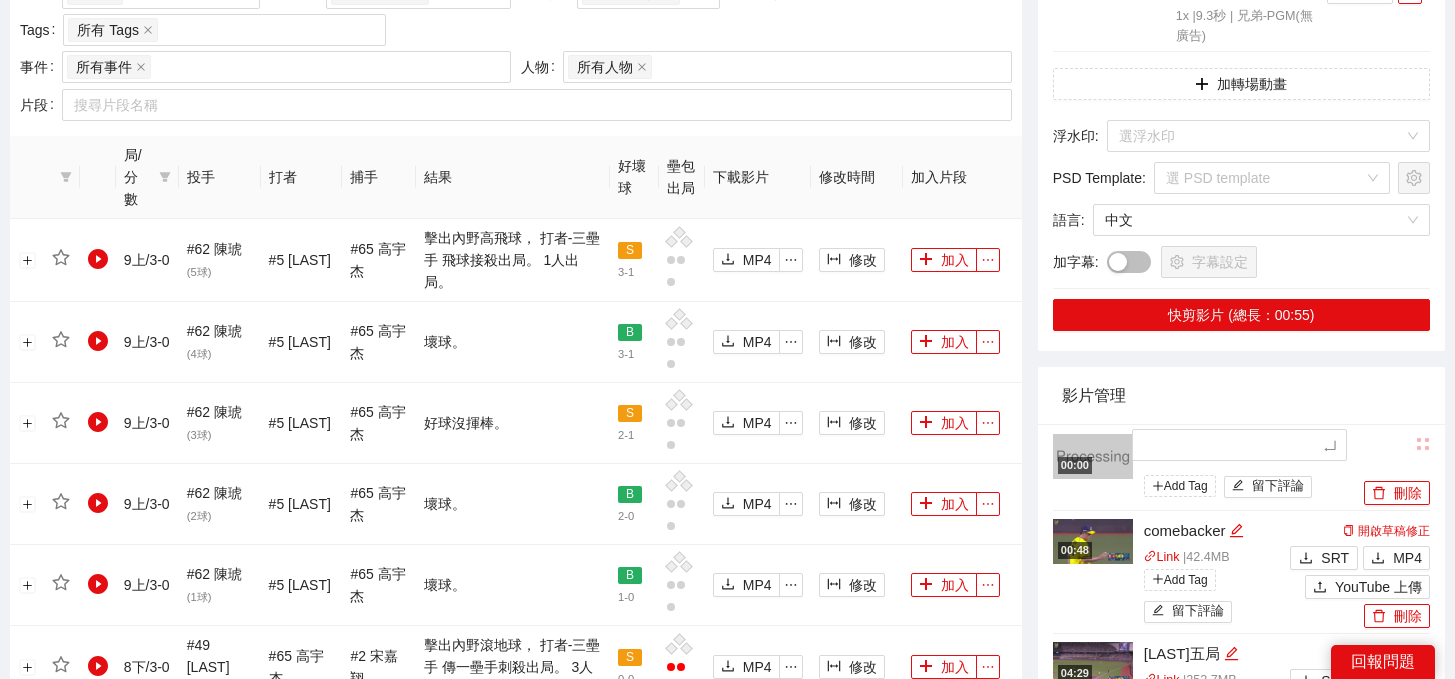 type on "*" 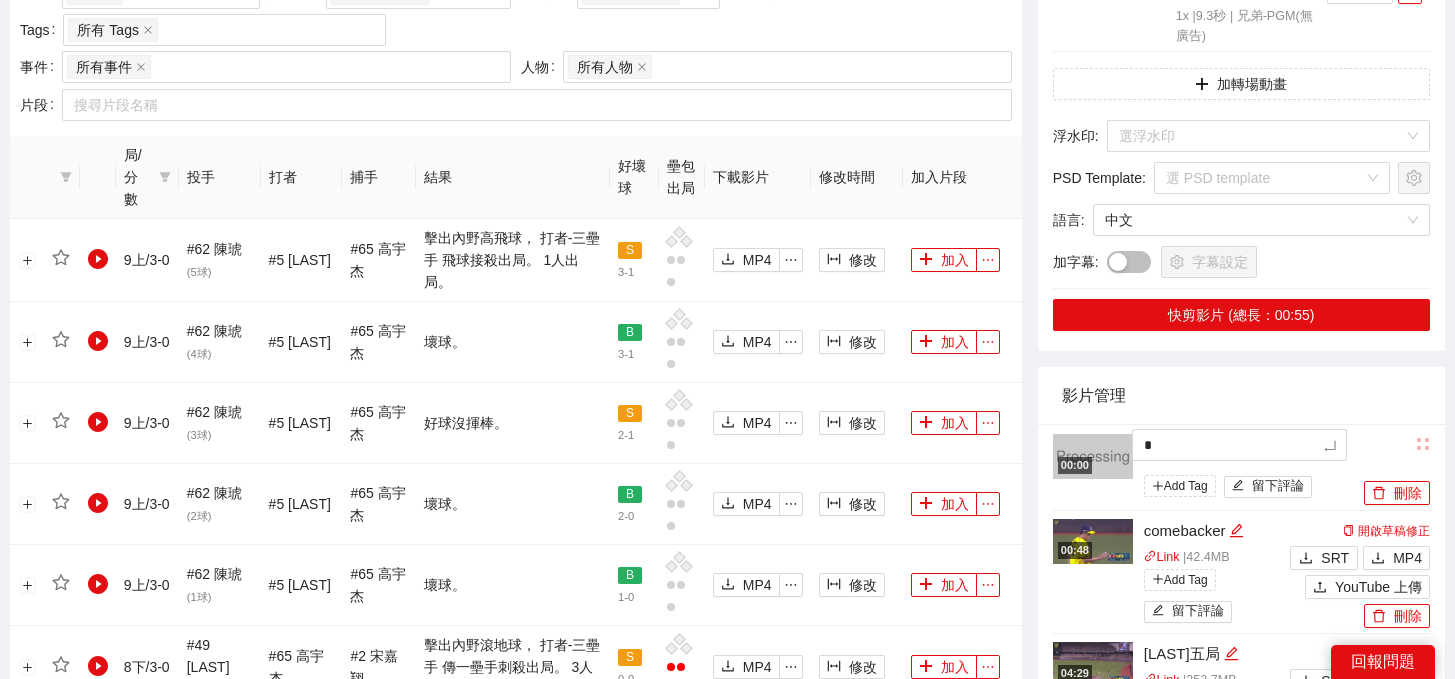 type 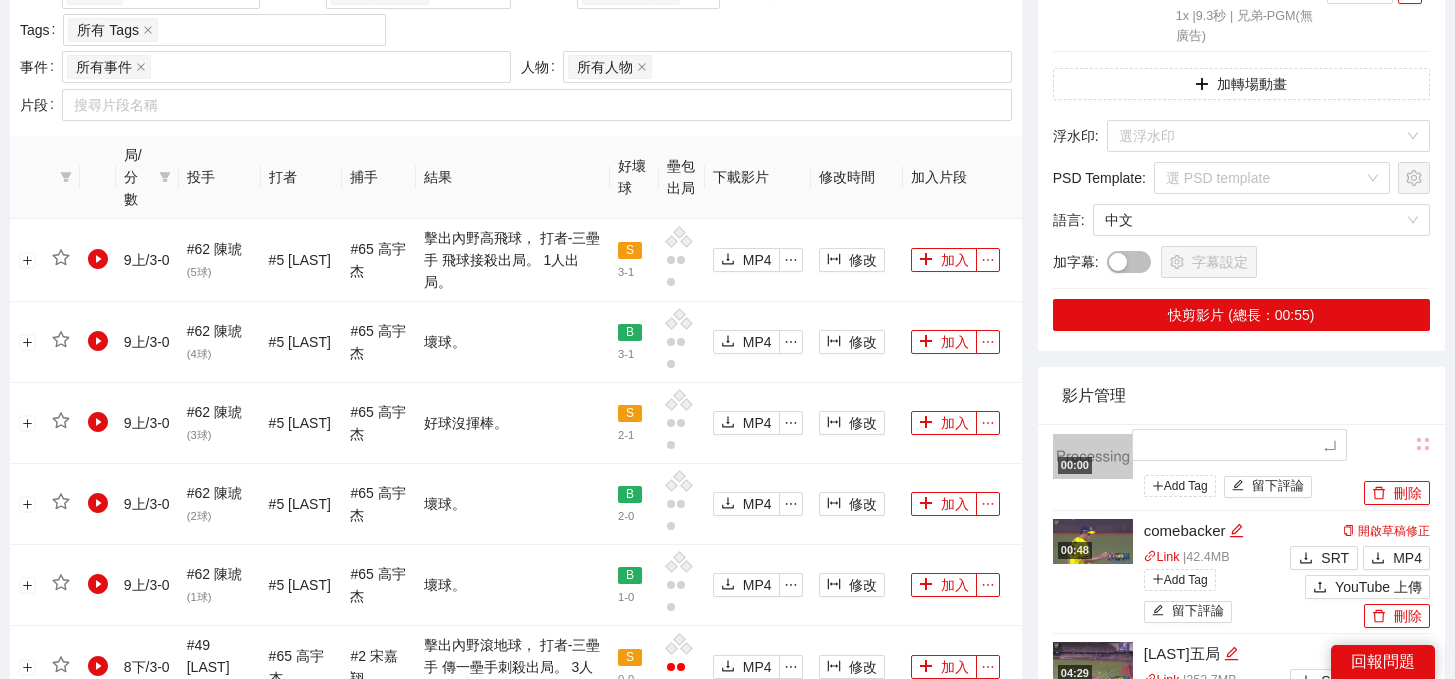 type on "*" 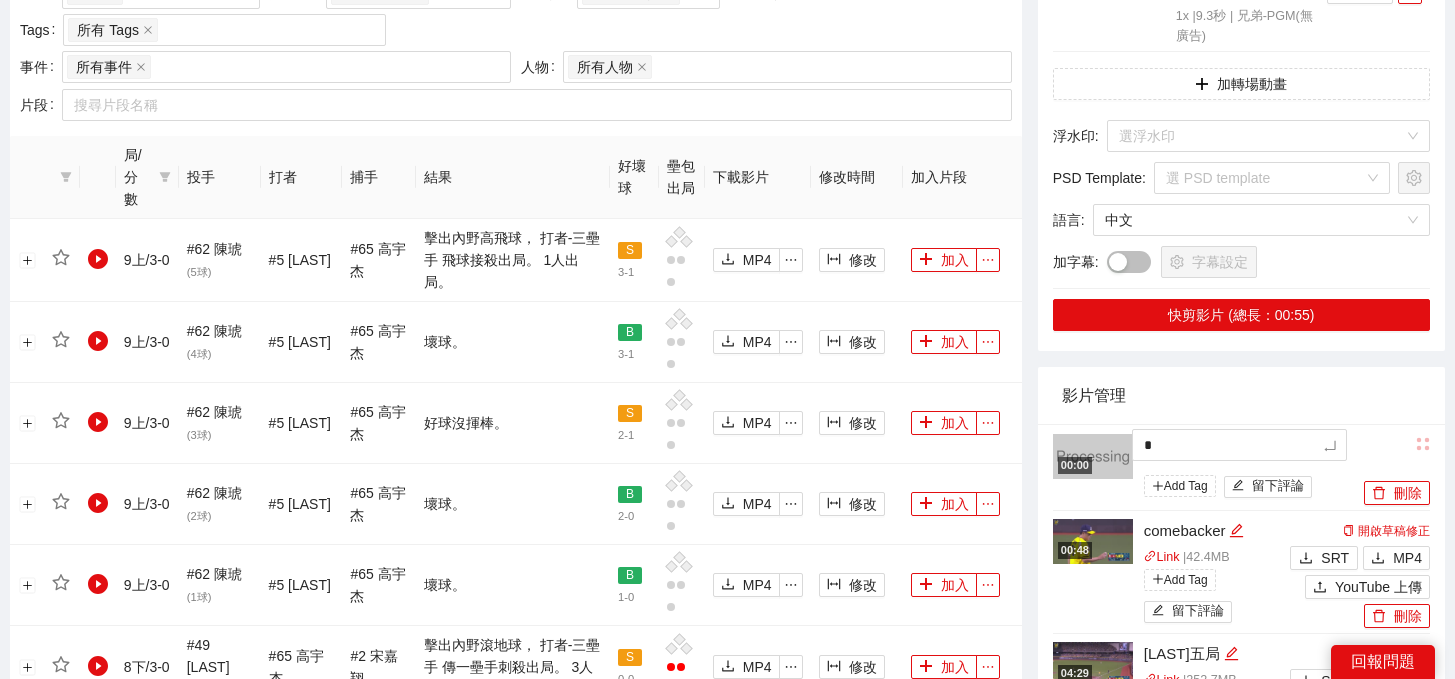 type 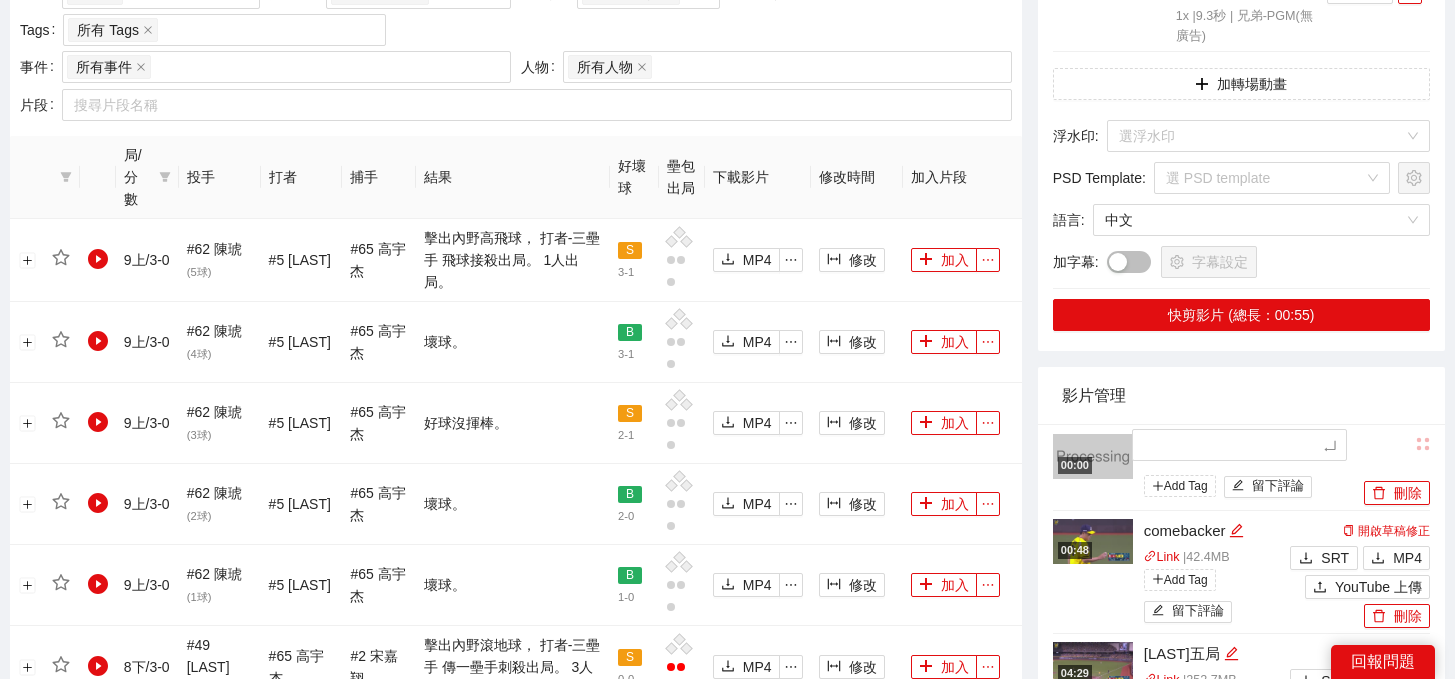 type on "*" 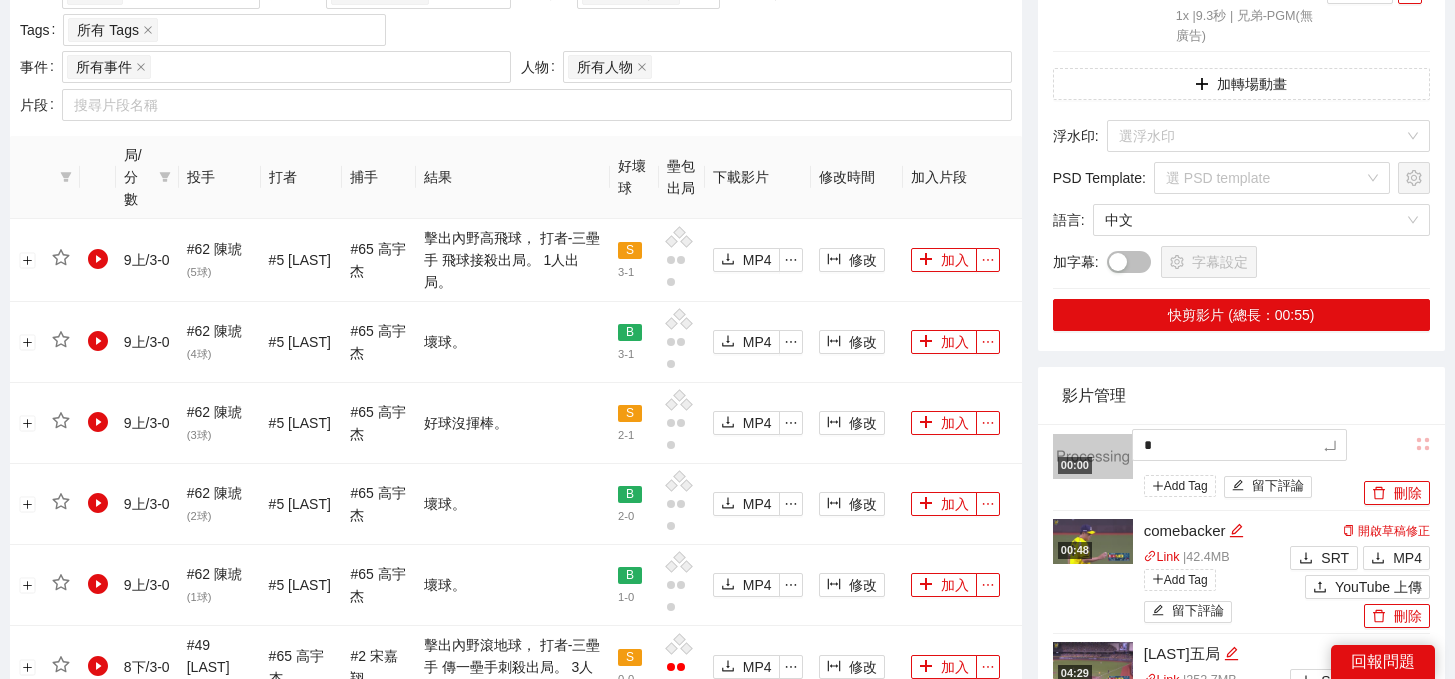 type 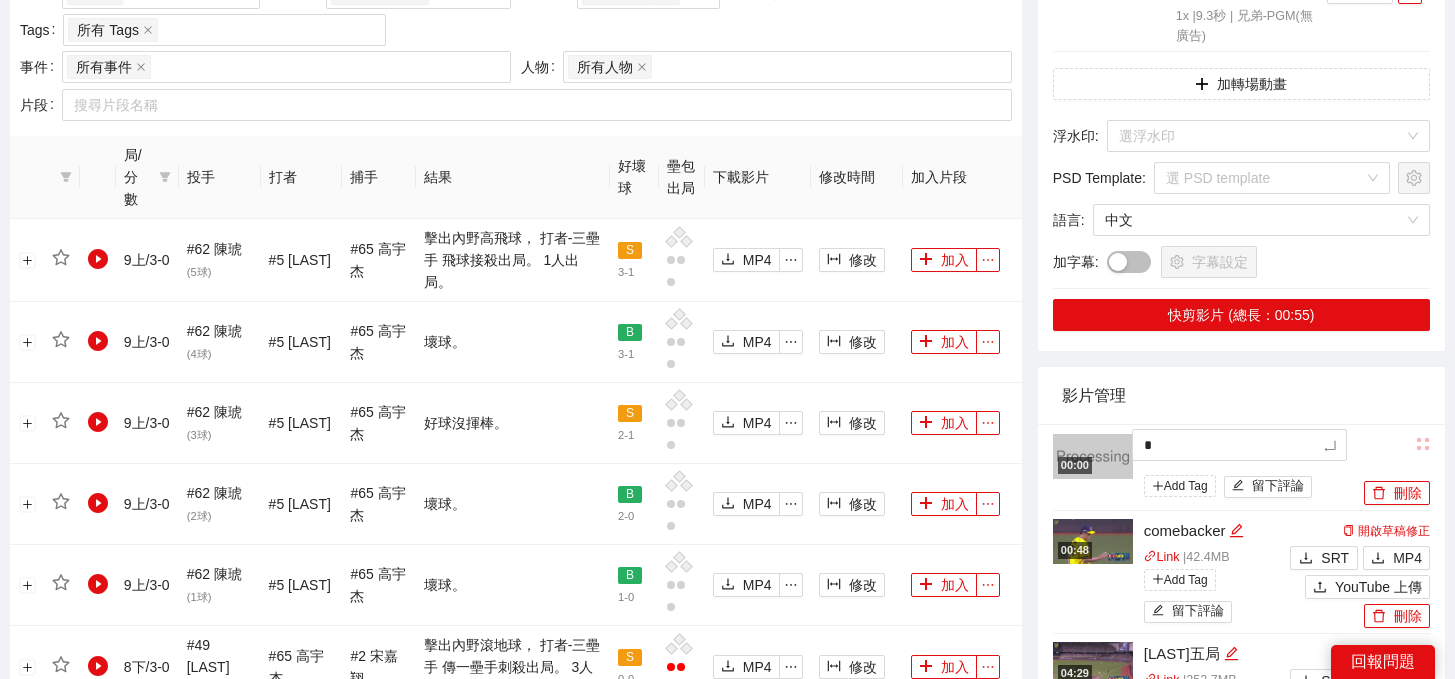 type 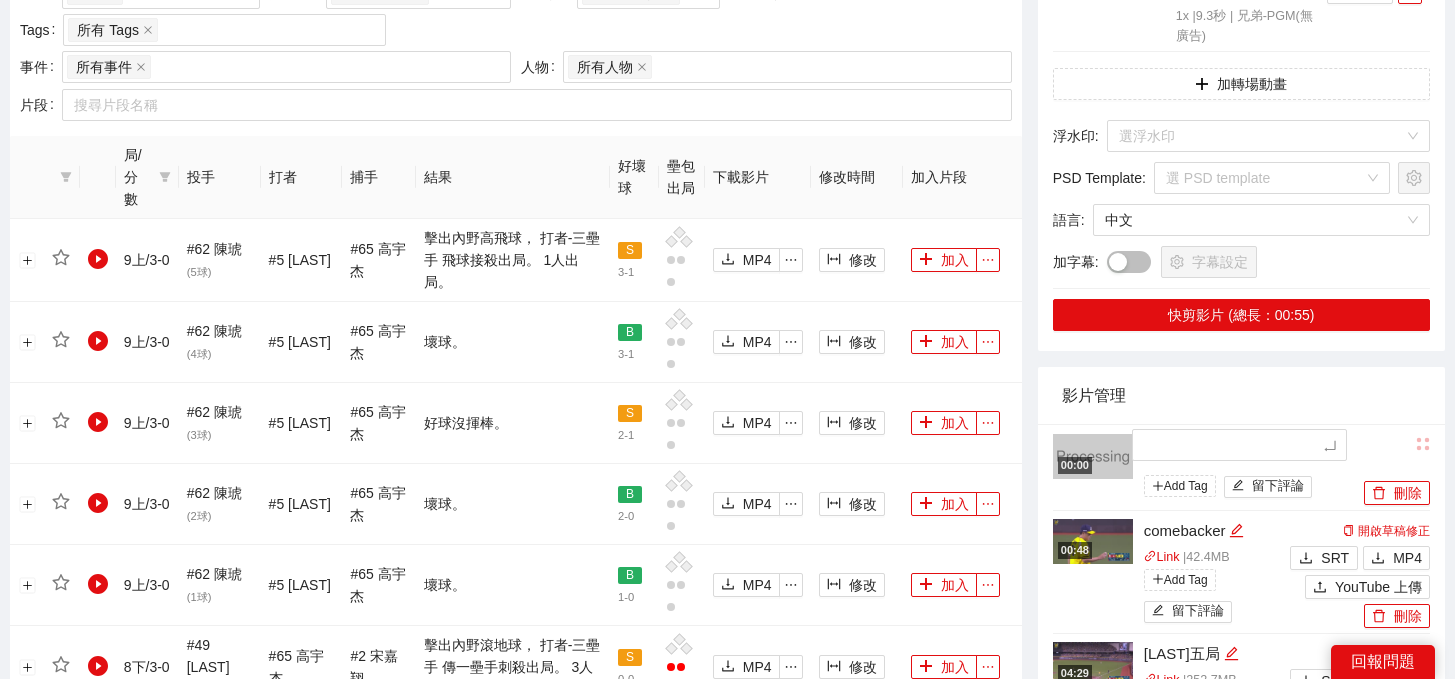 type on "*" 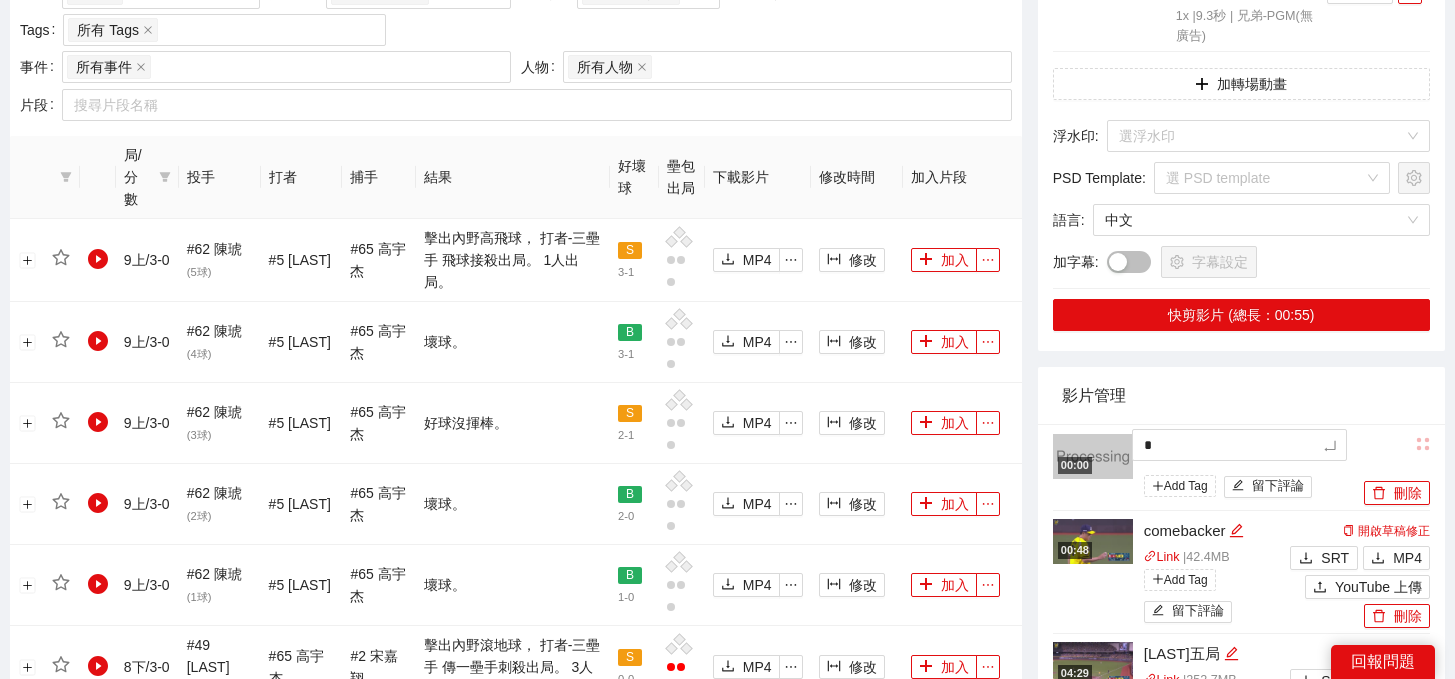type 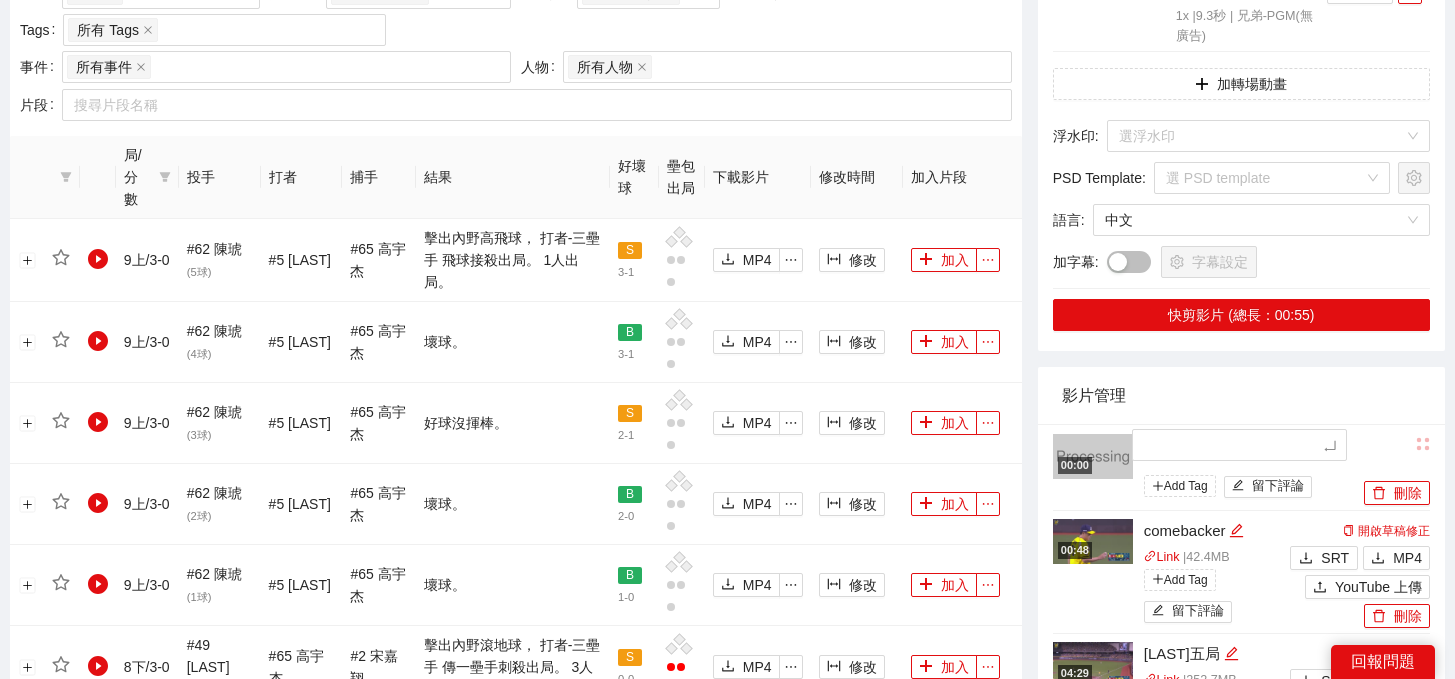 type on "*" 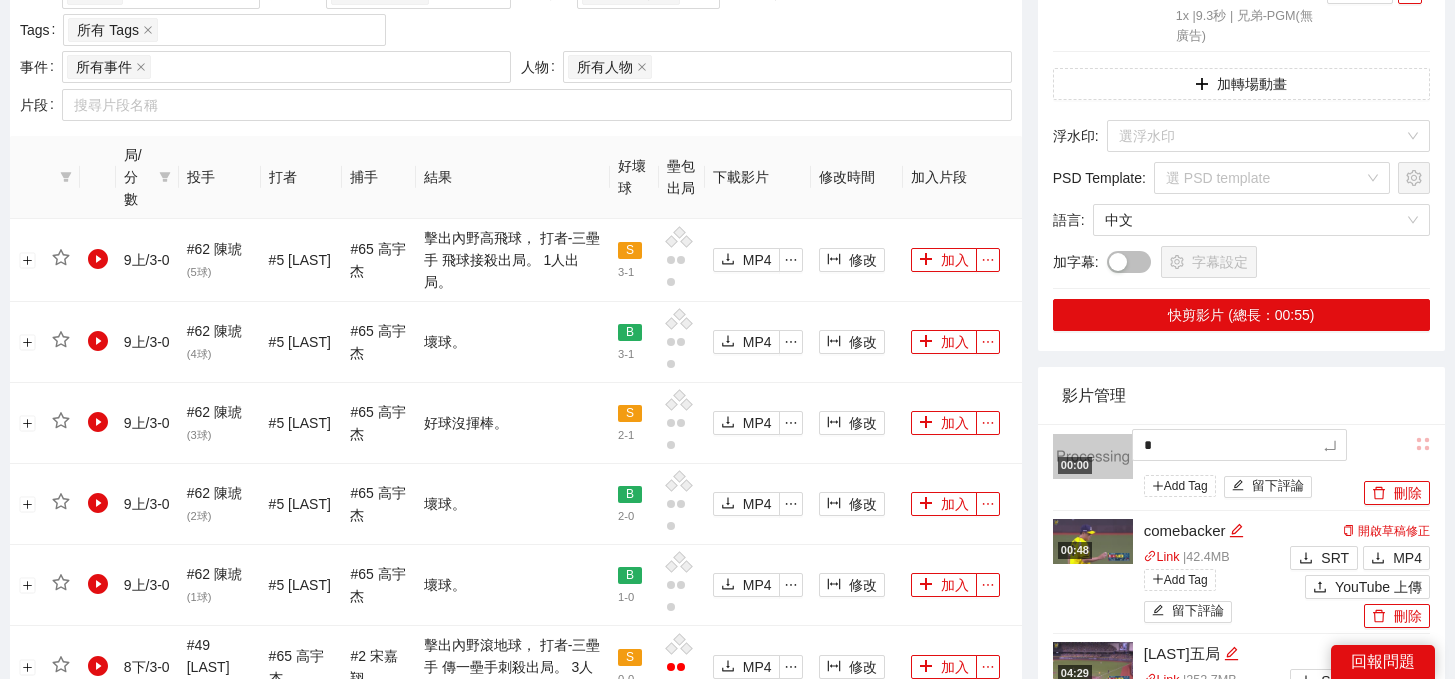 type 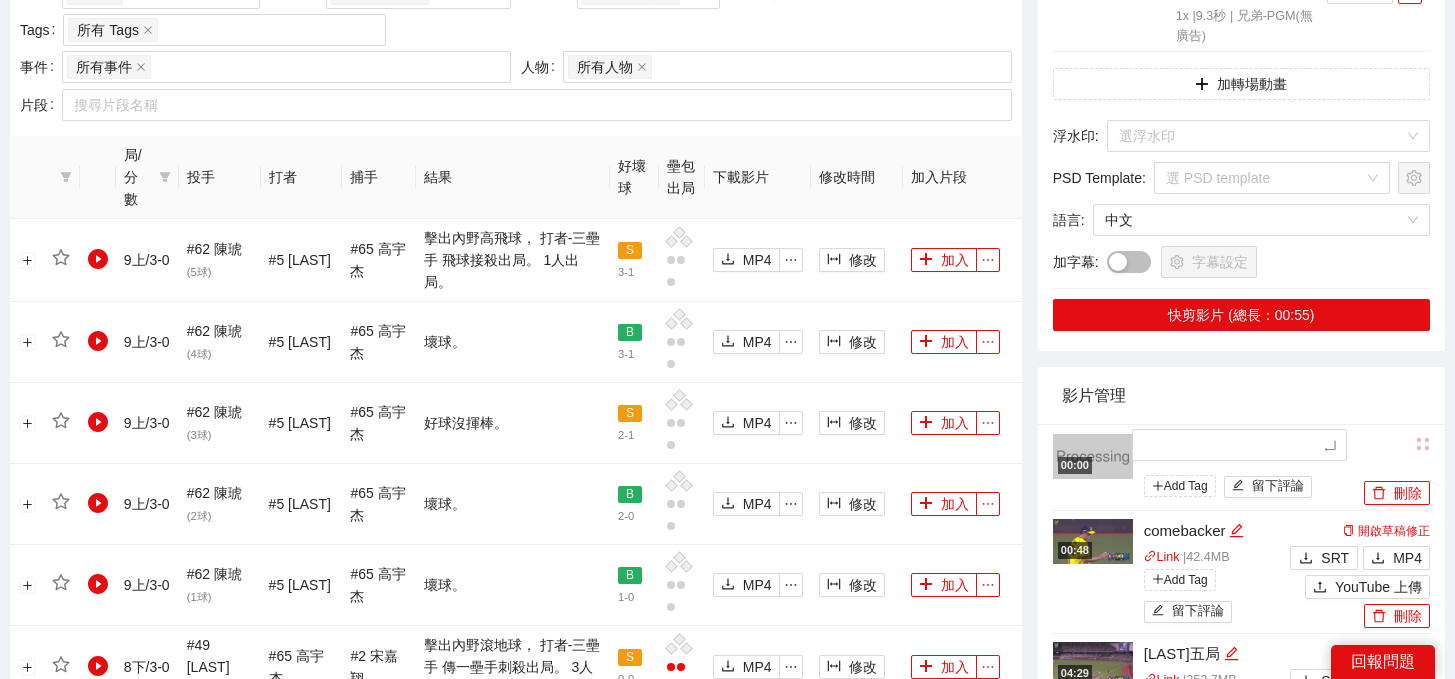 type on "*" 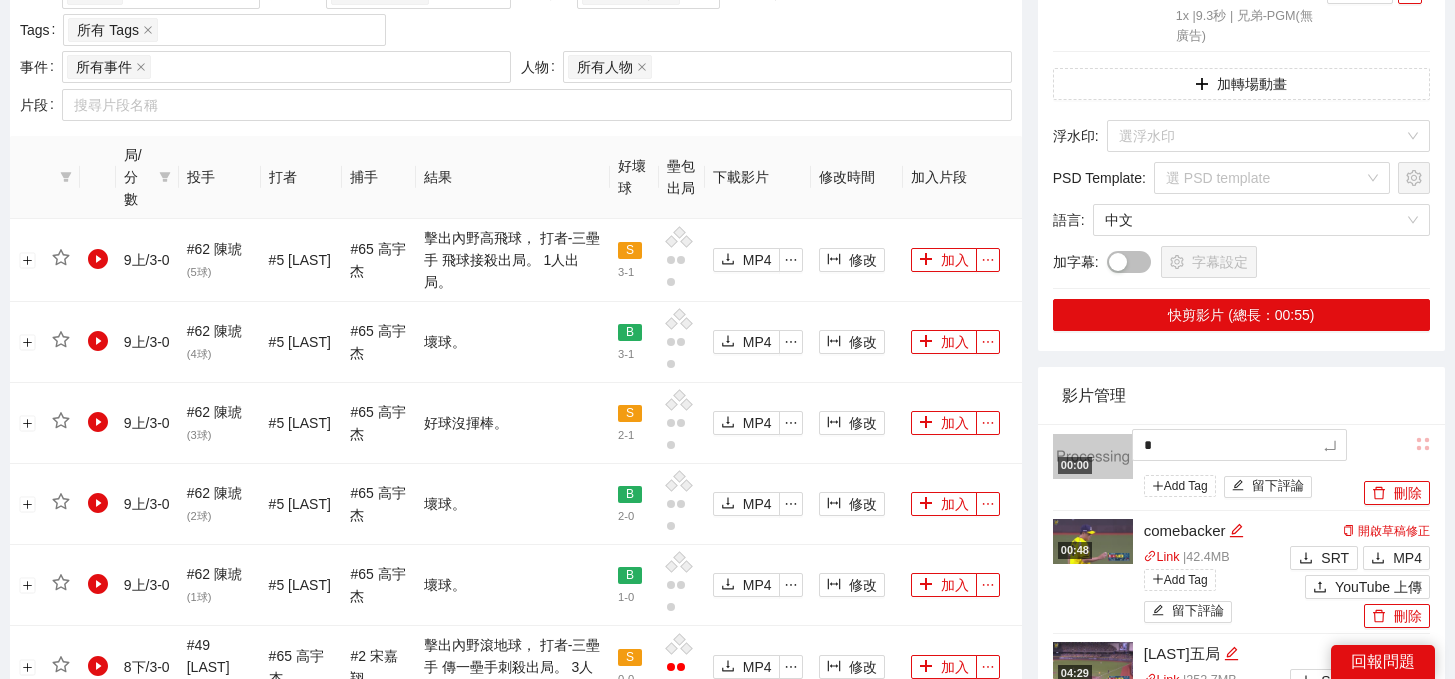 type 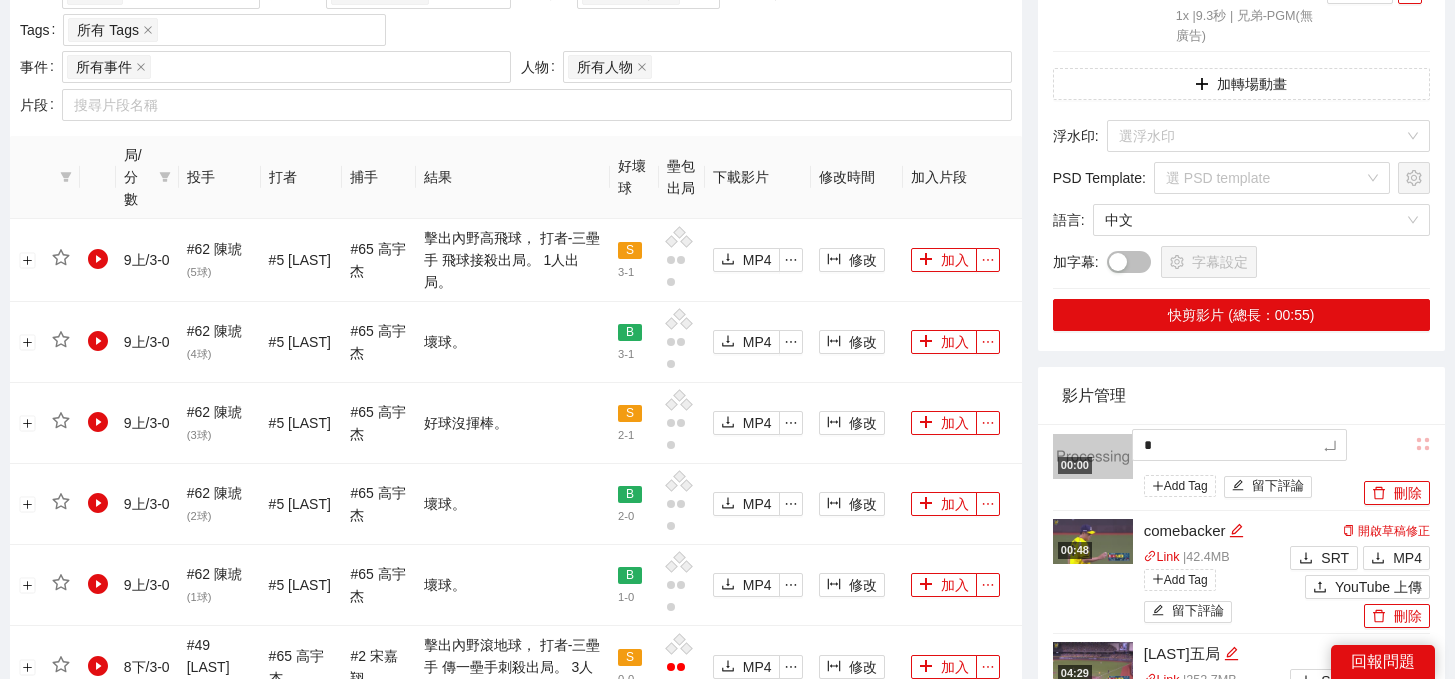 type 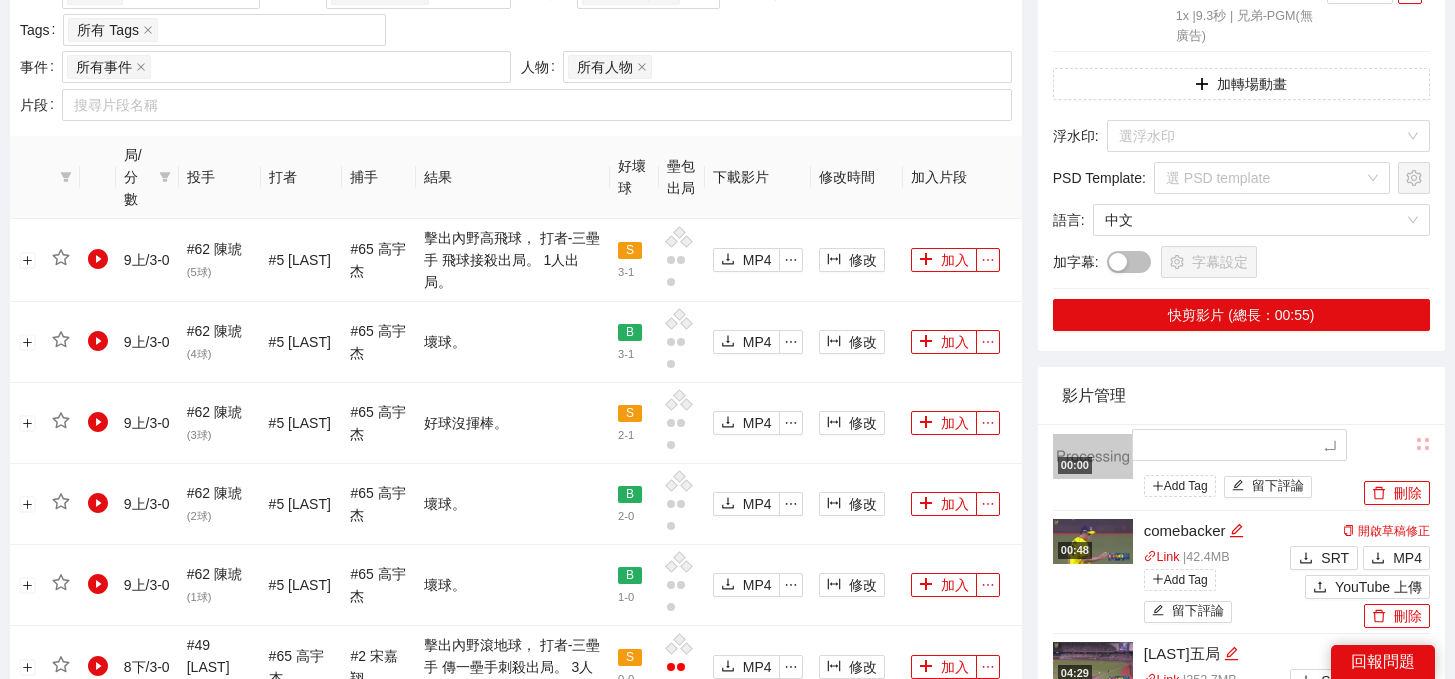 type on "*" 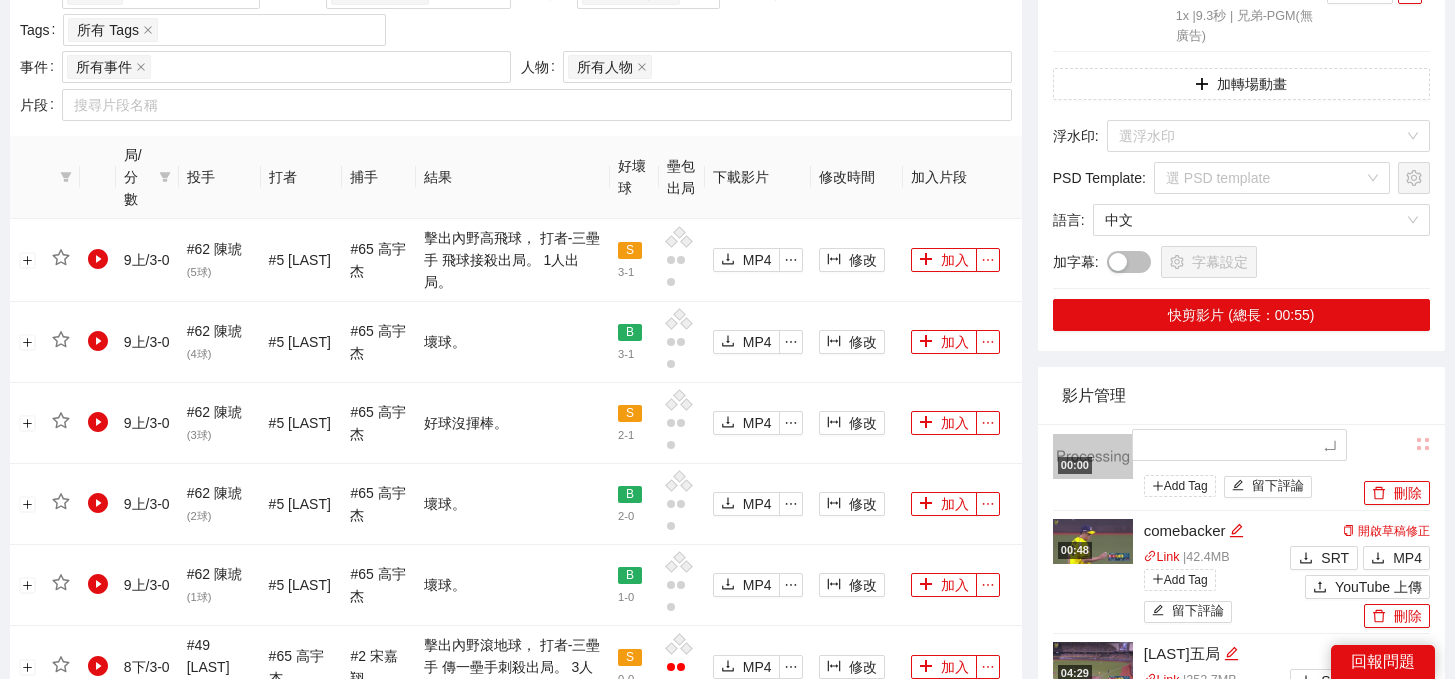 type on "*" 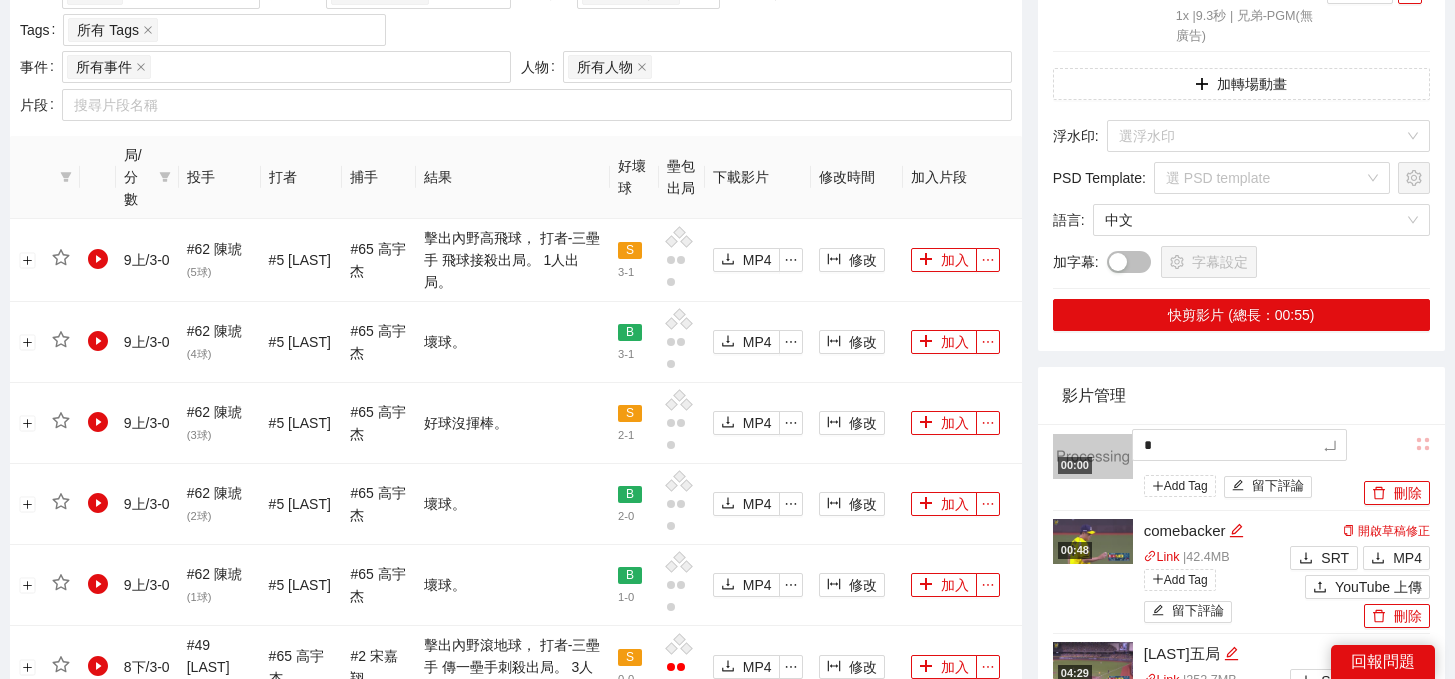 type on "**" 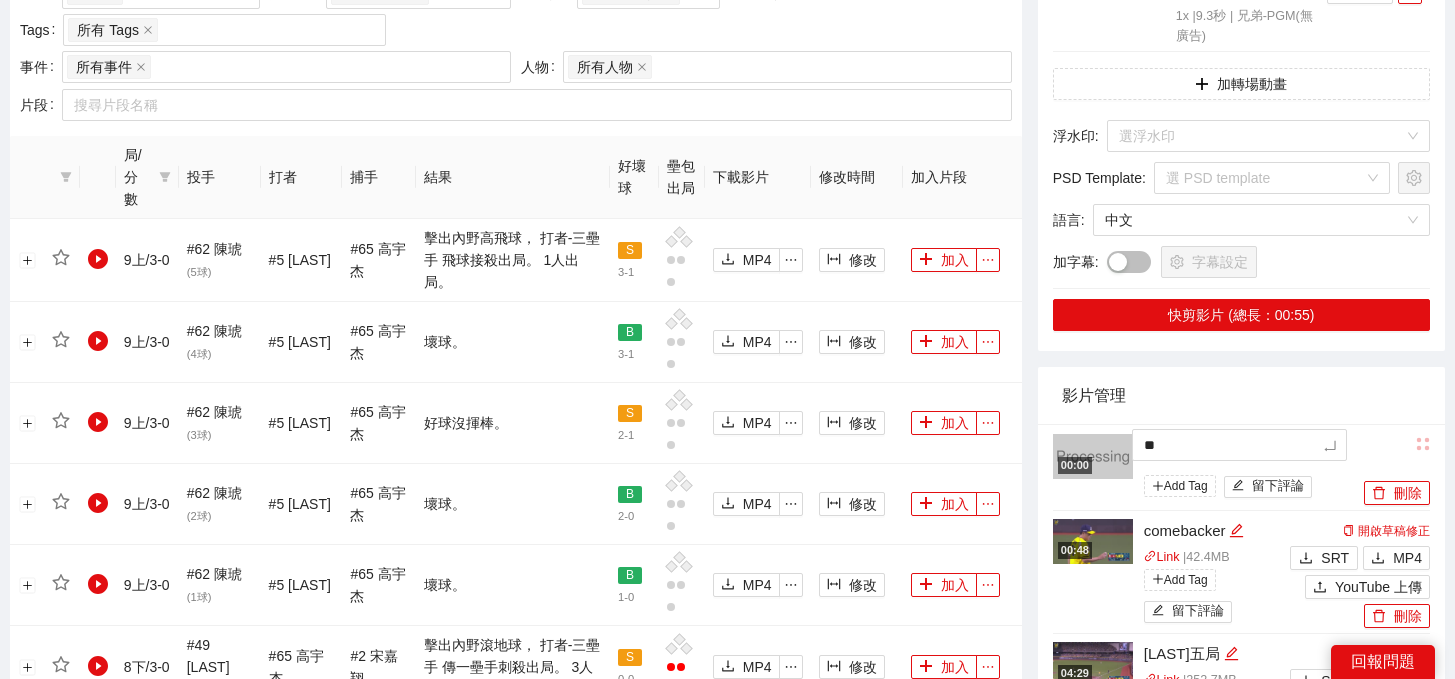type on "*" 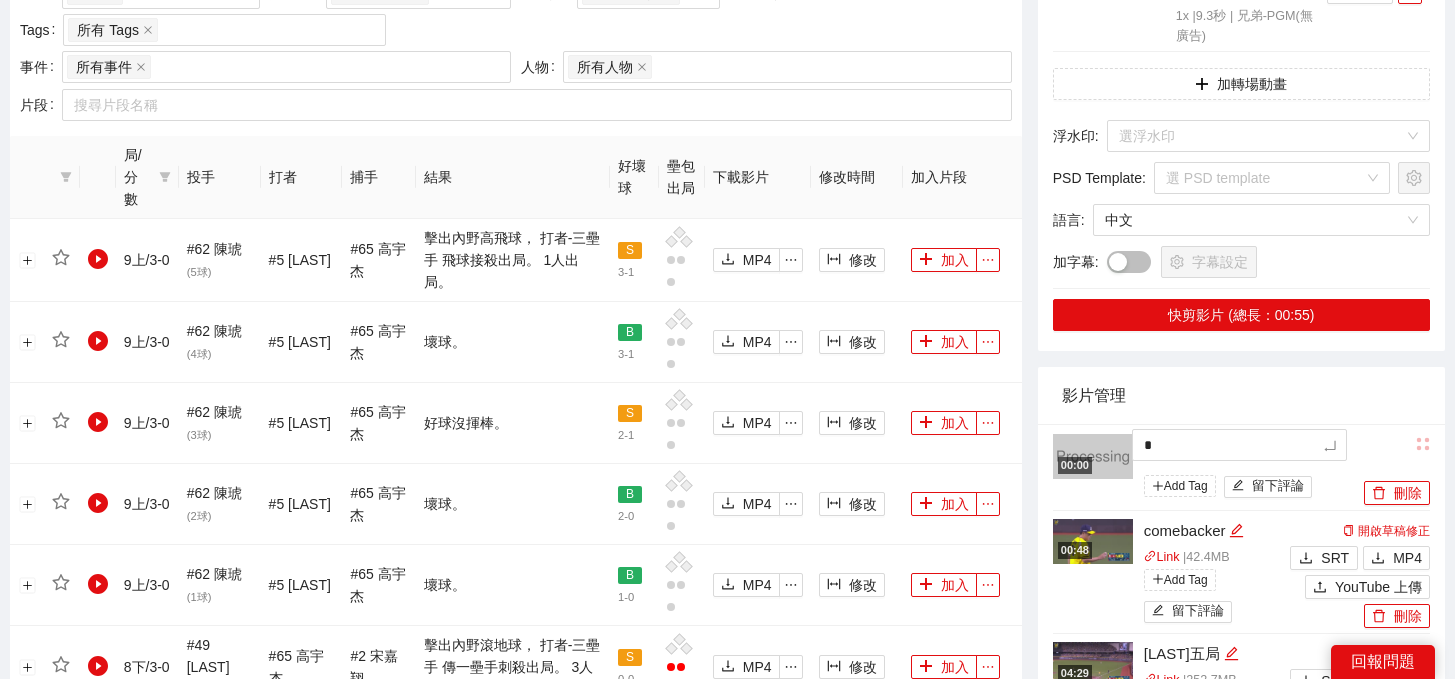 type on "**" 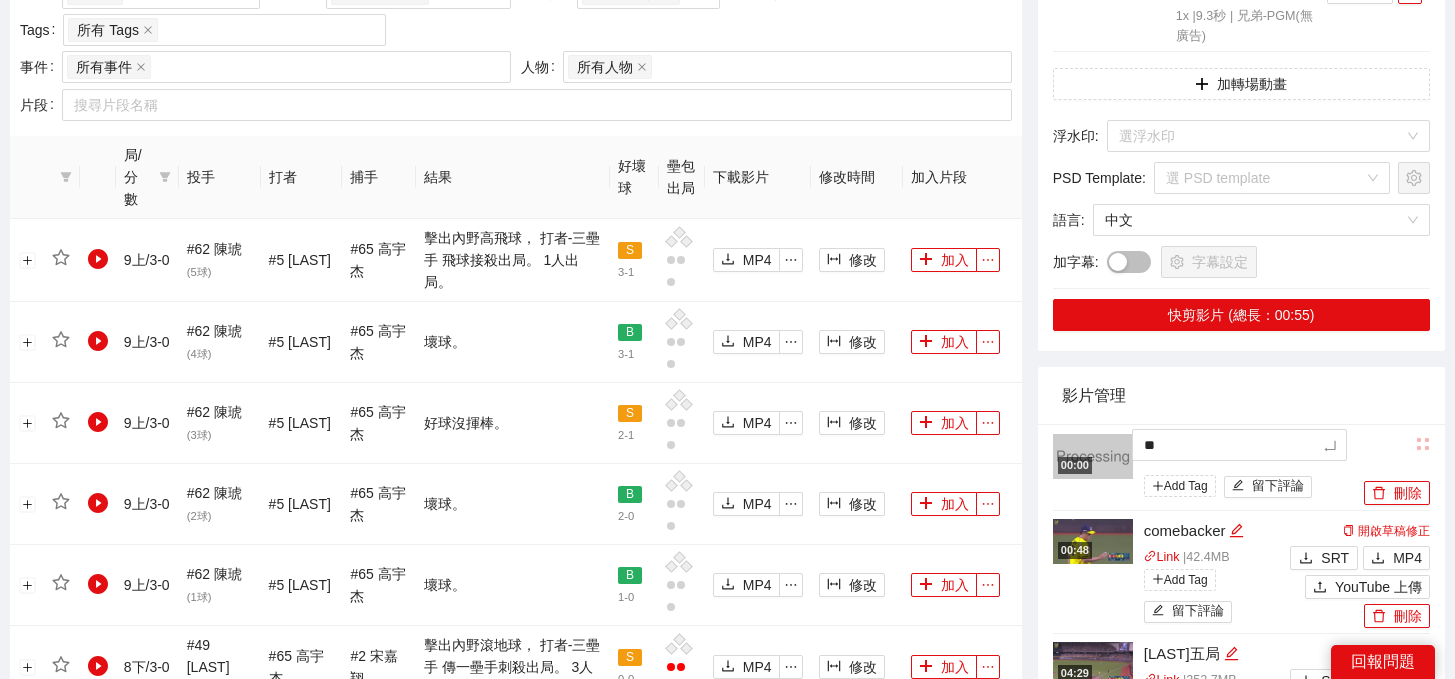 type on "***" 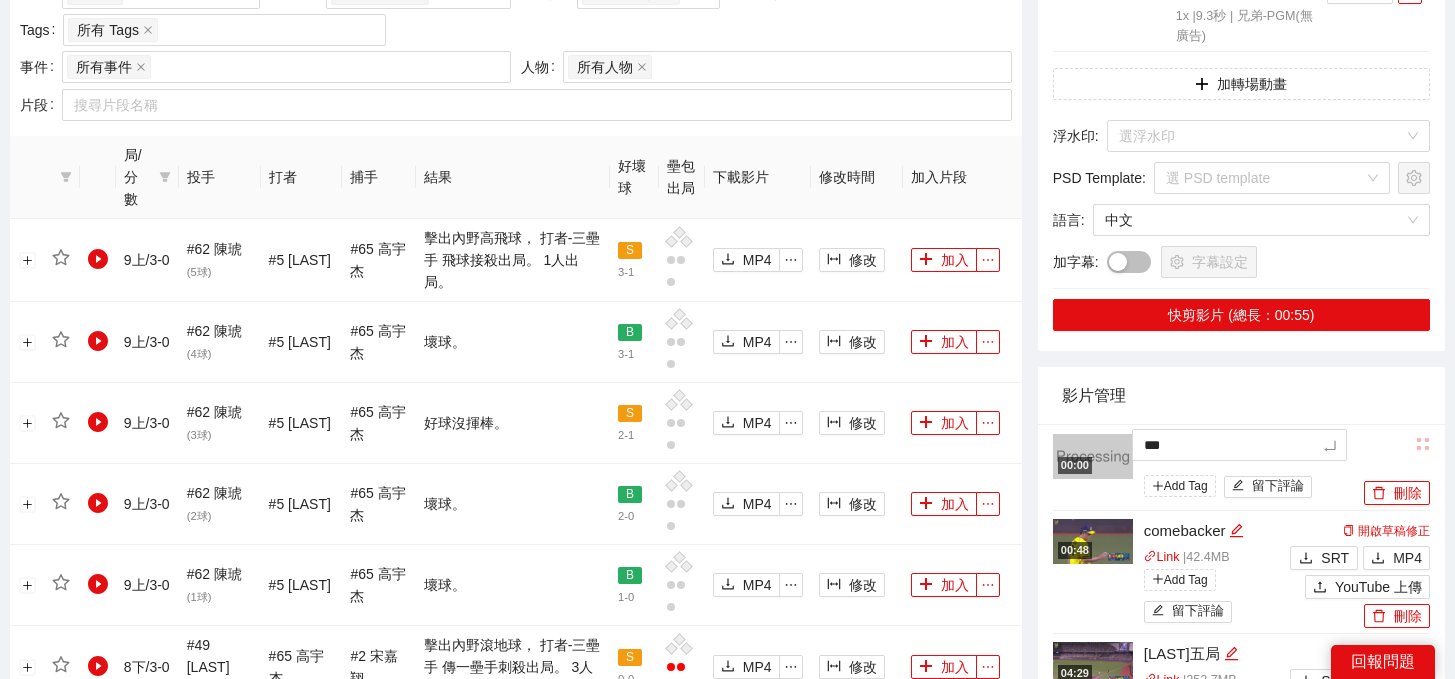 type on "**" 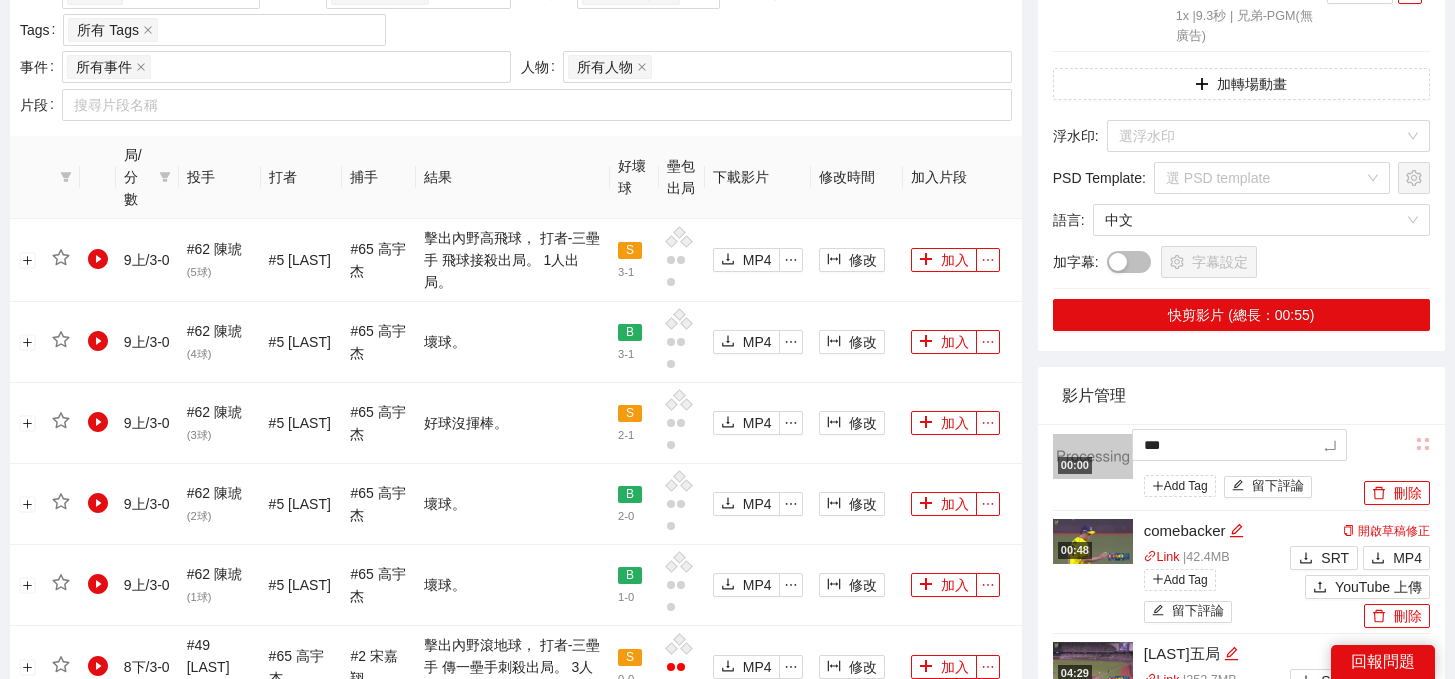 type on "**" 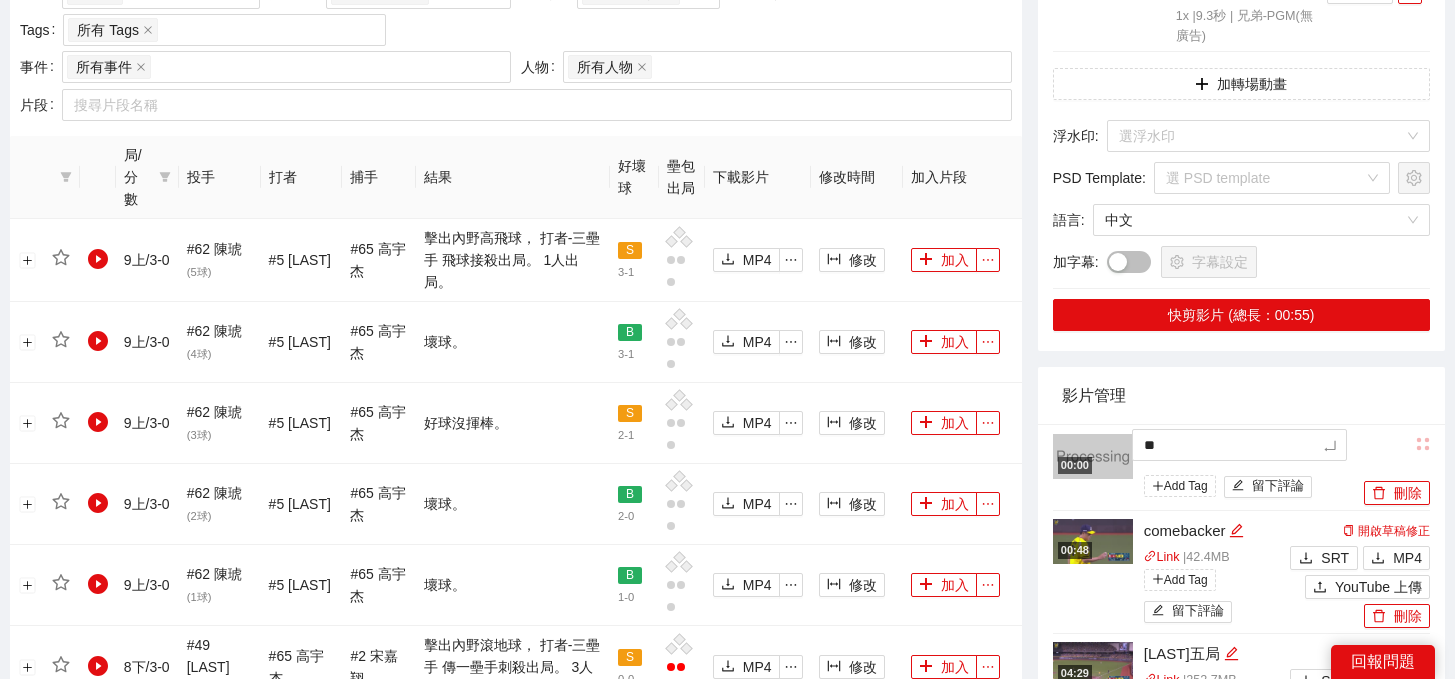 type on "**" 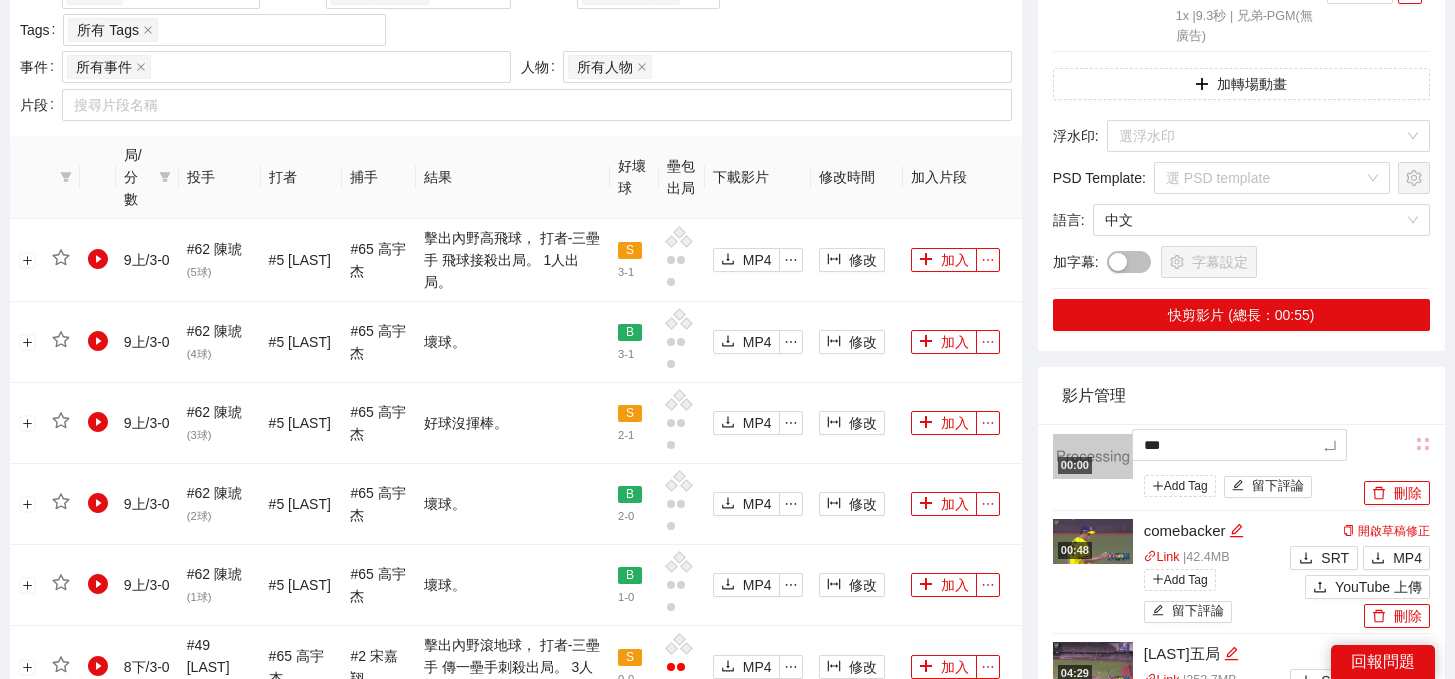 type on "****" 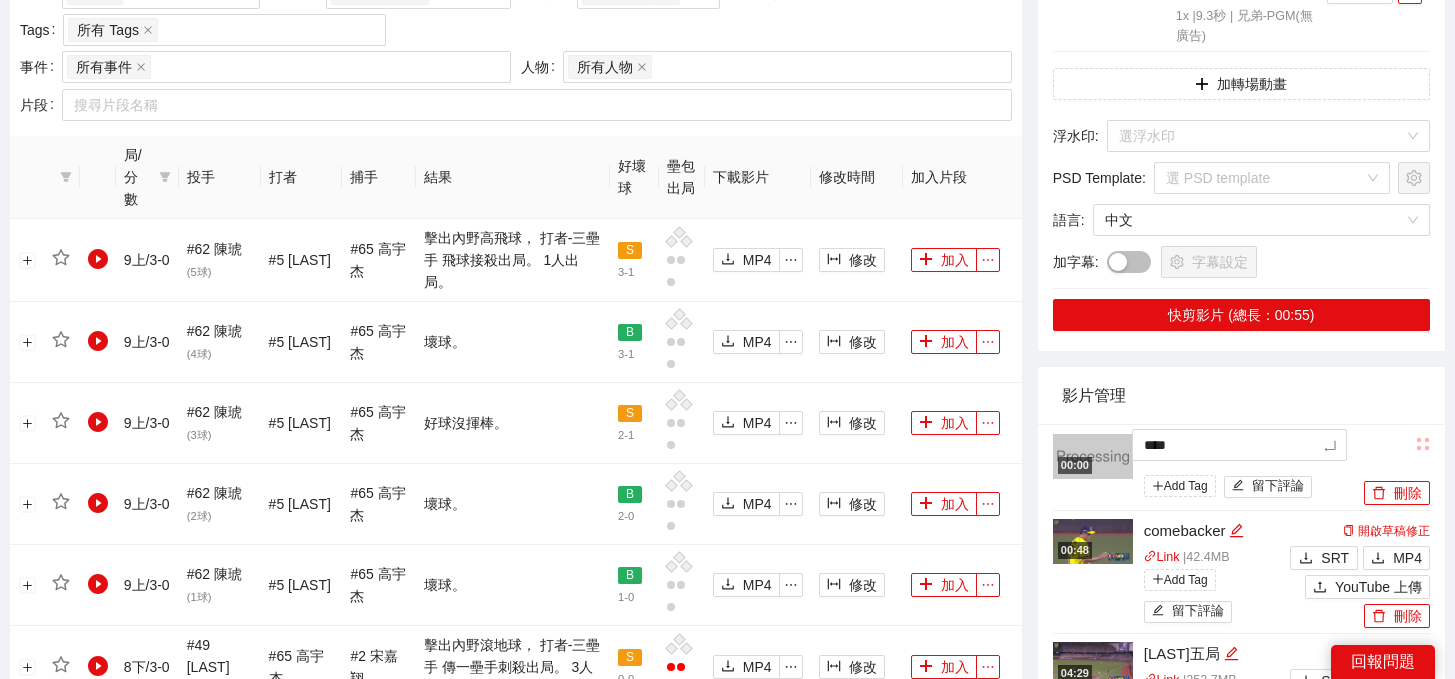 type on "*****" 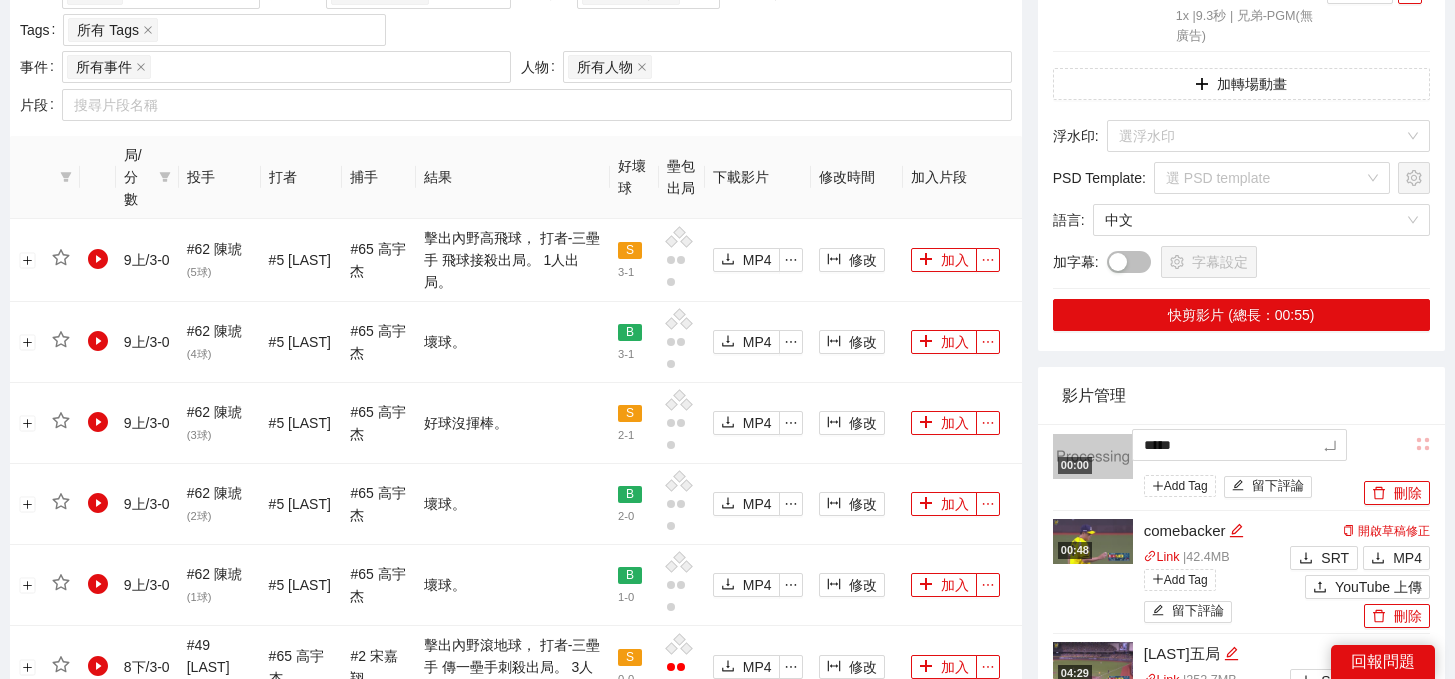 type on "*****" 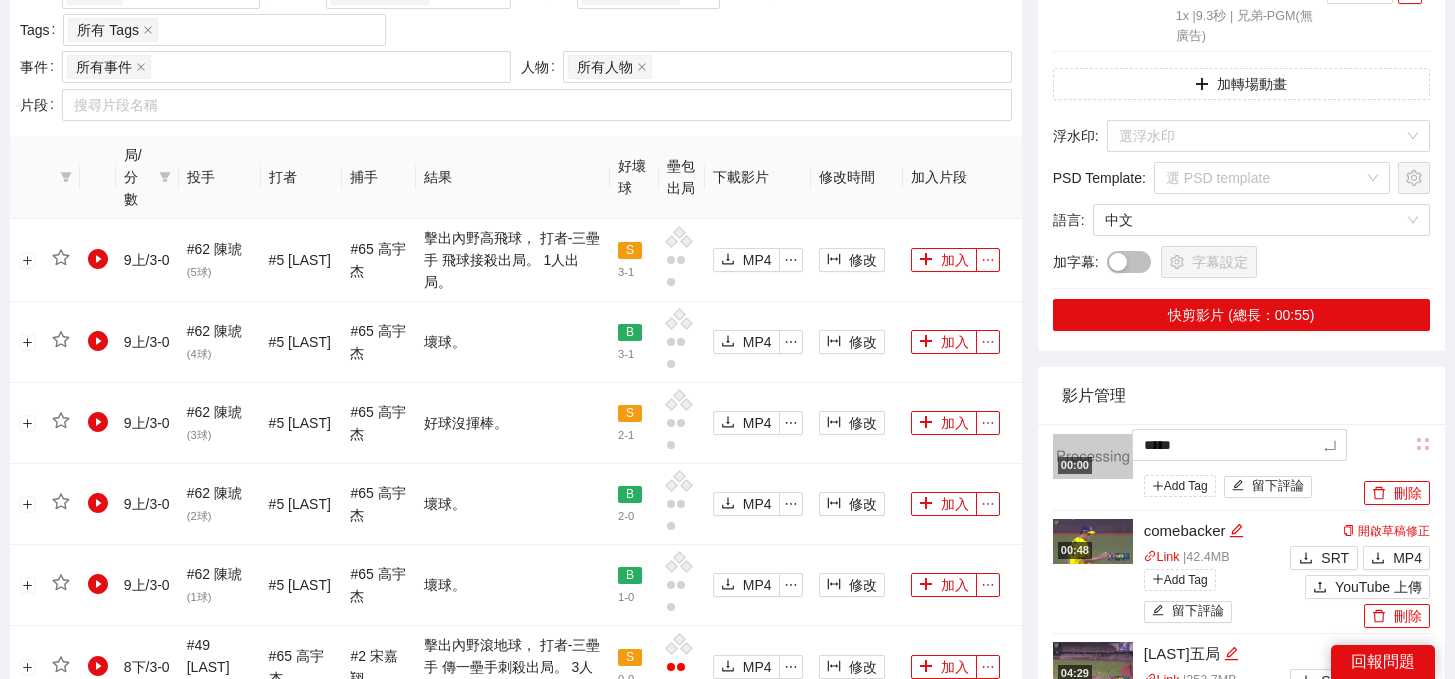 type on "*****" 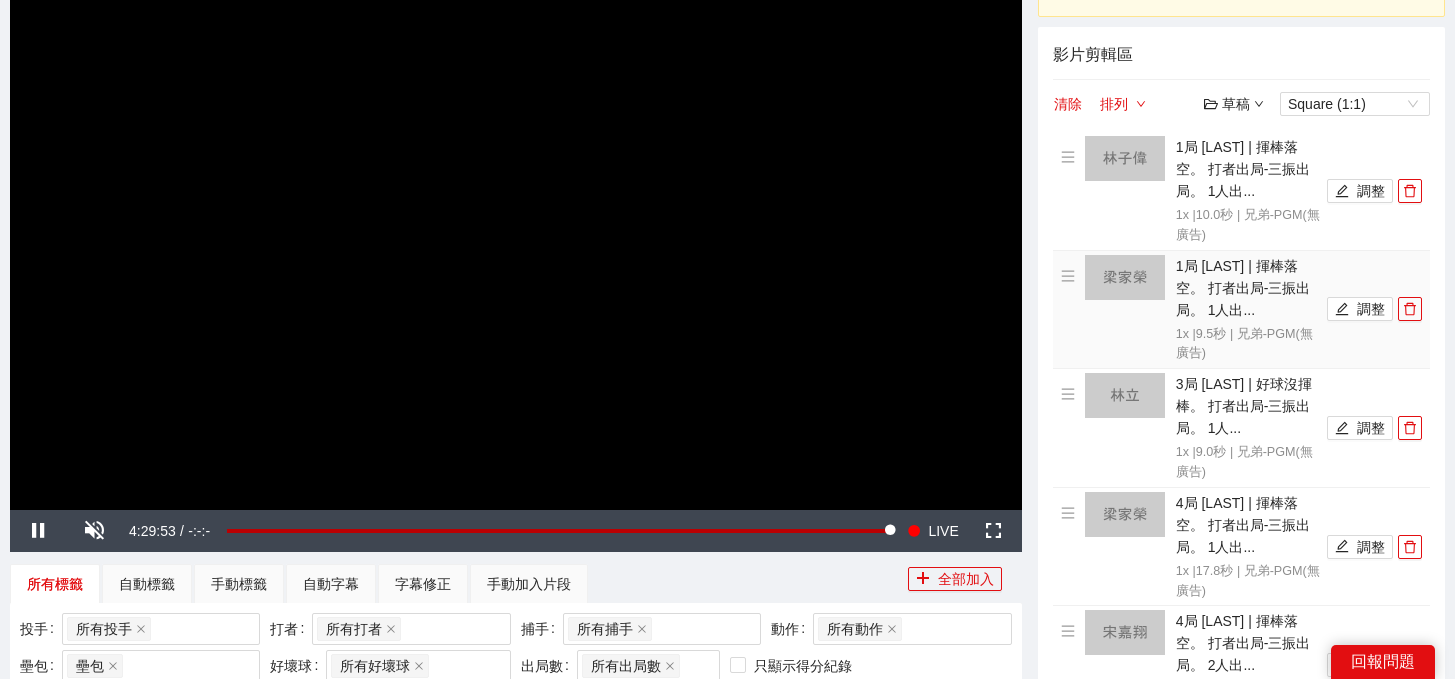 scroll, scrollTop: 195, scrollLeft: 0, axis: vertical 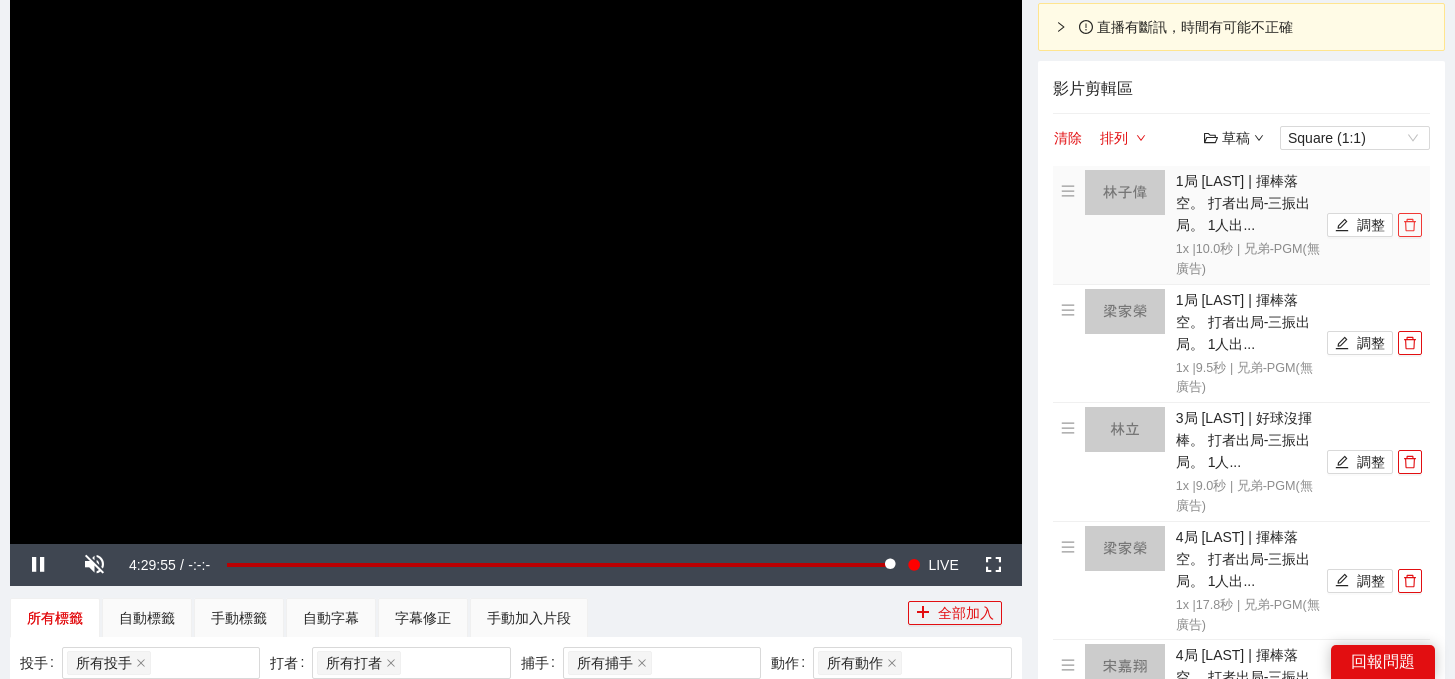 click 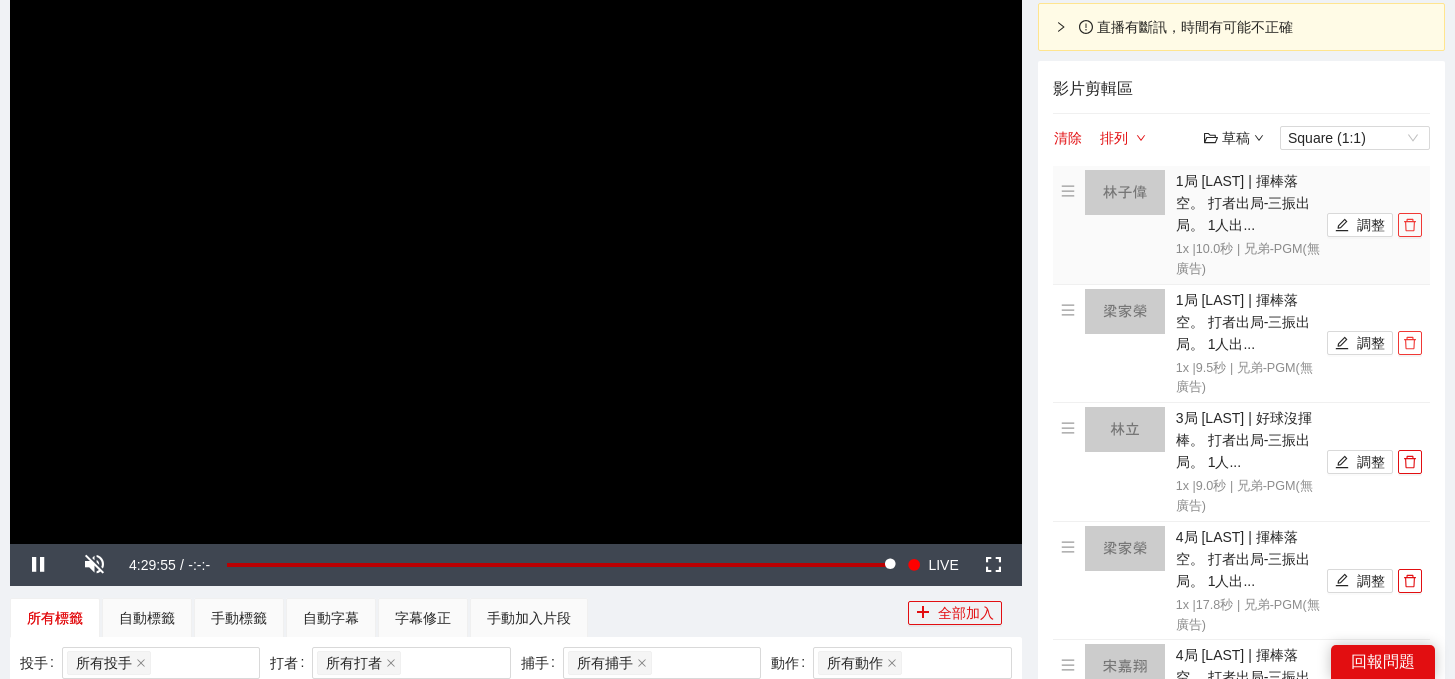 click 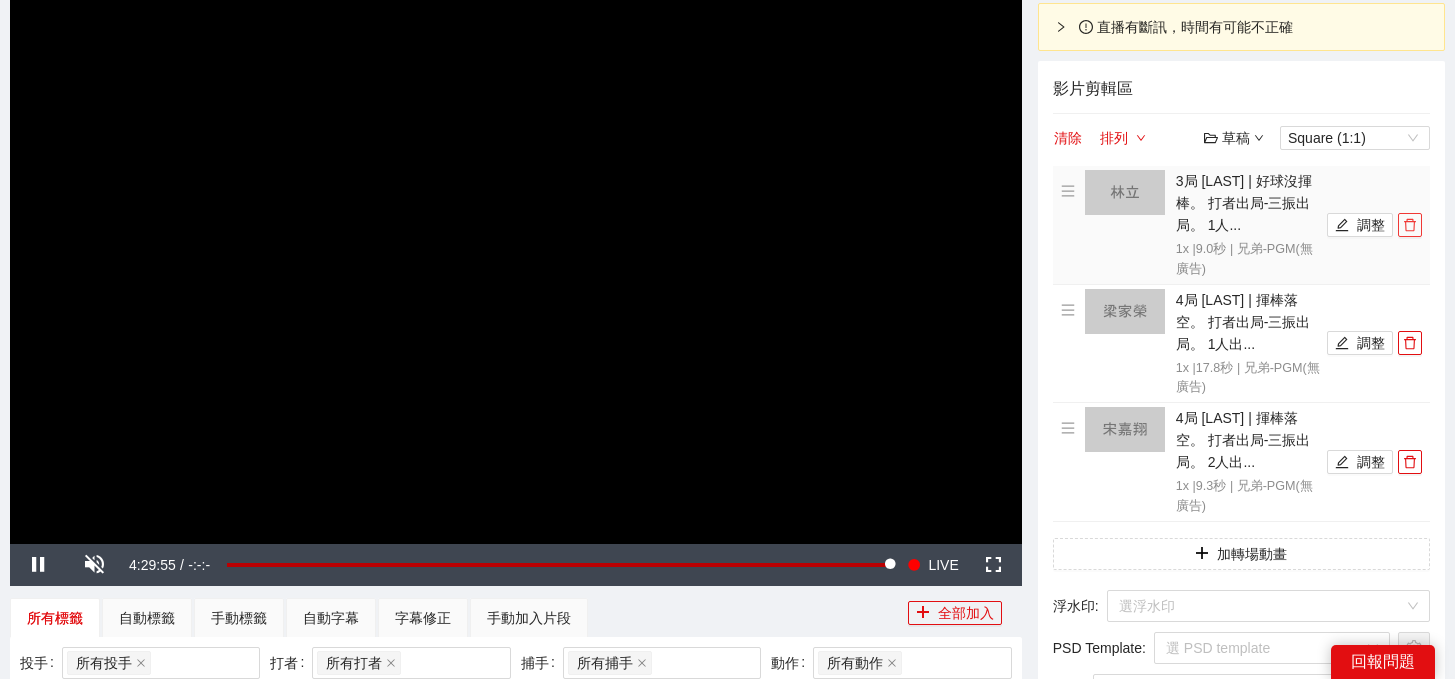 click 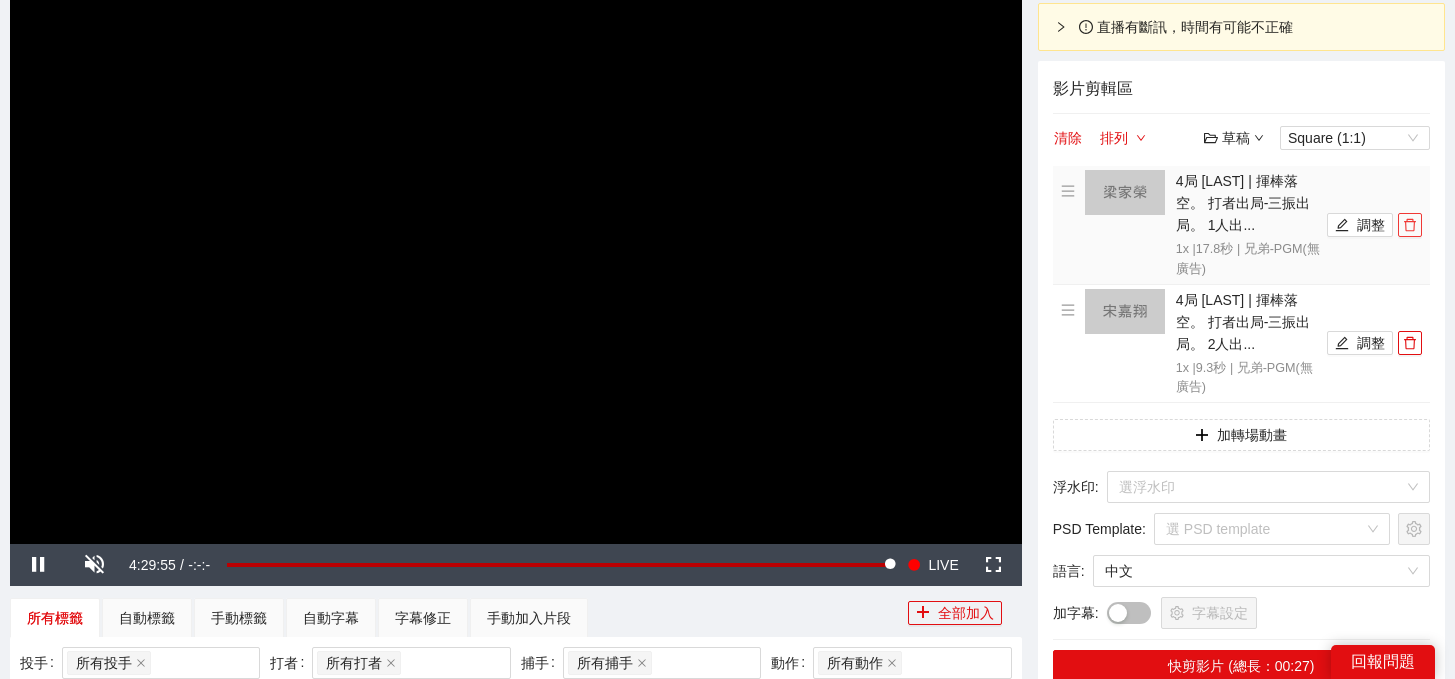 click 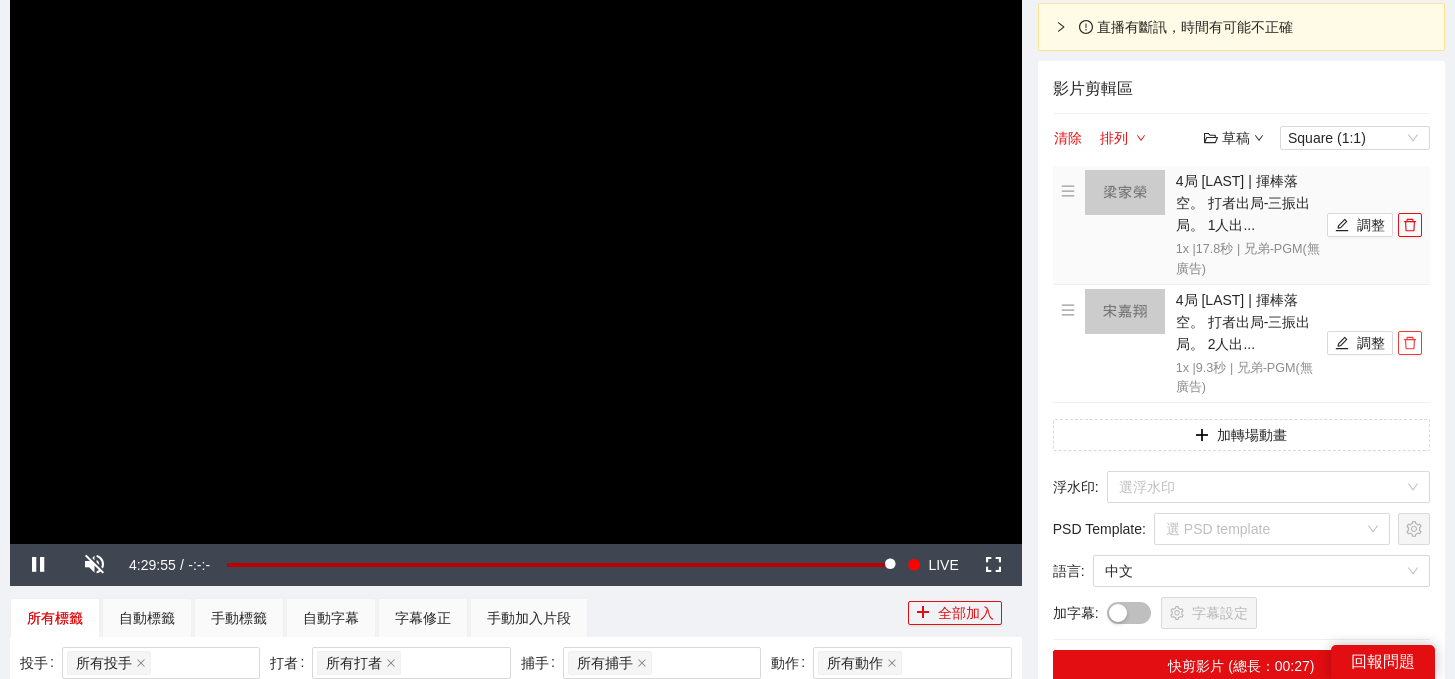 click 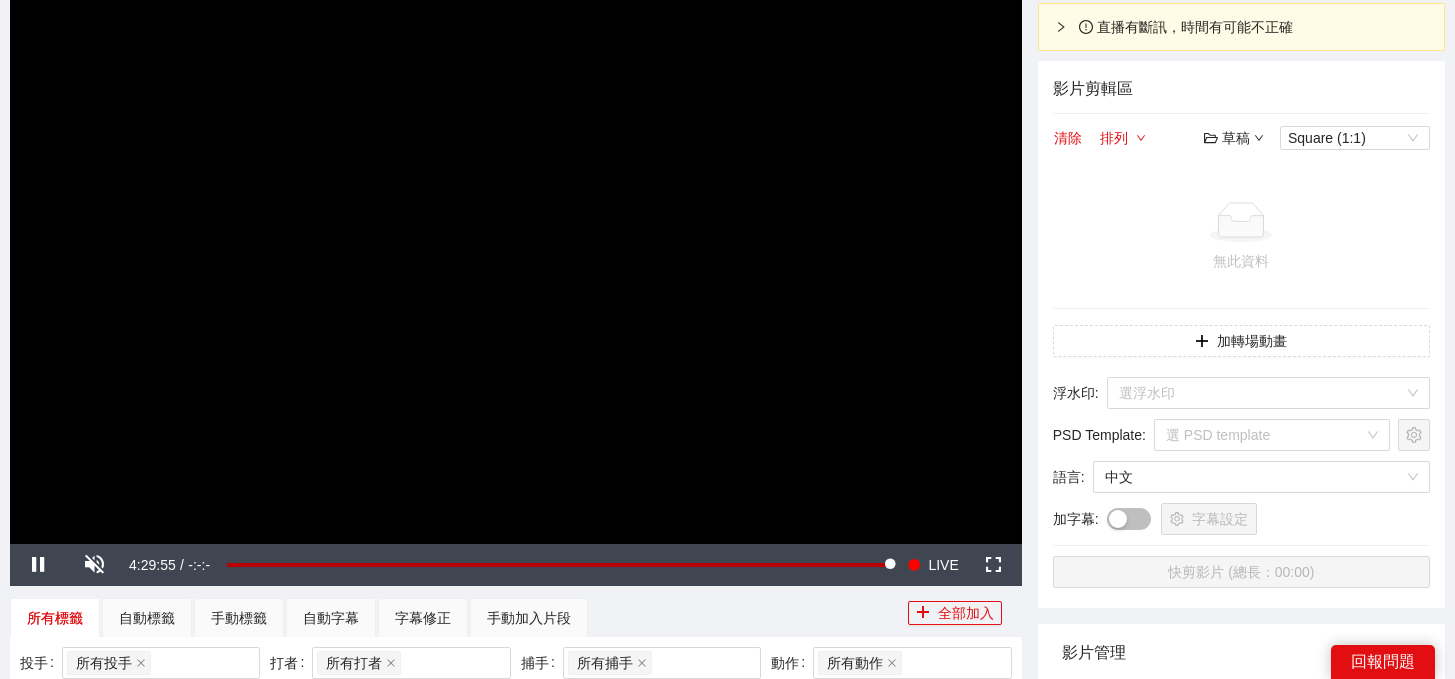 click at bounding box center [1241, 222] 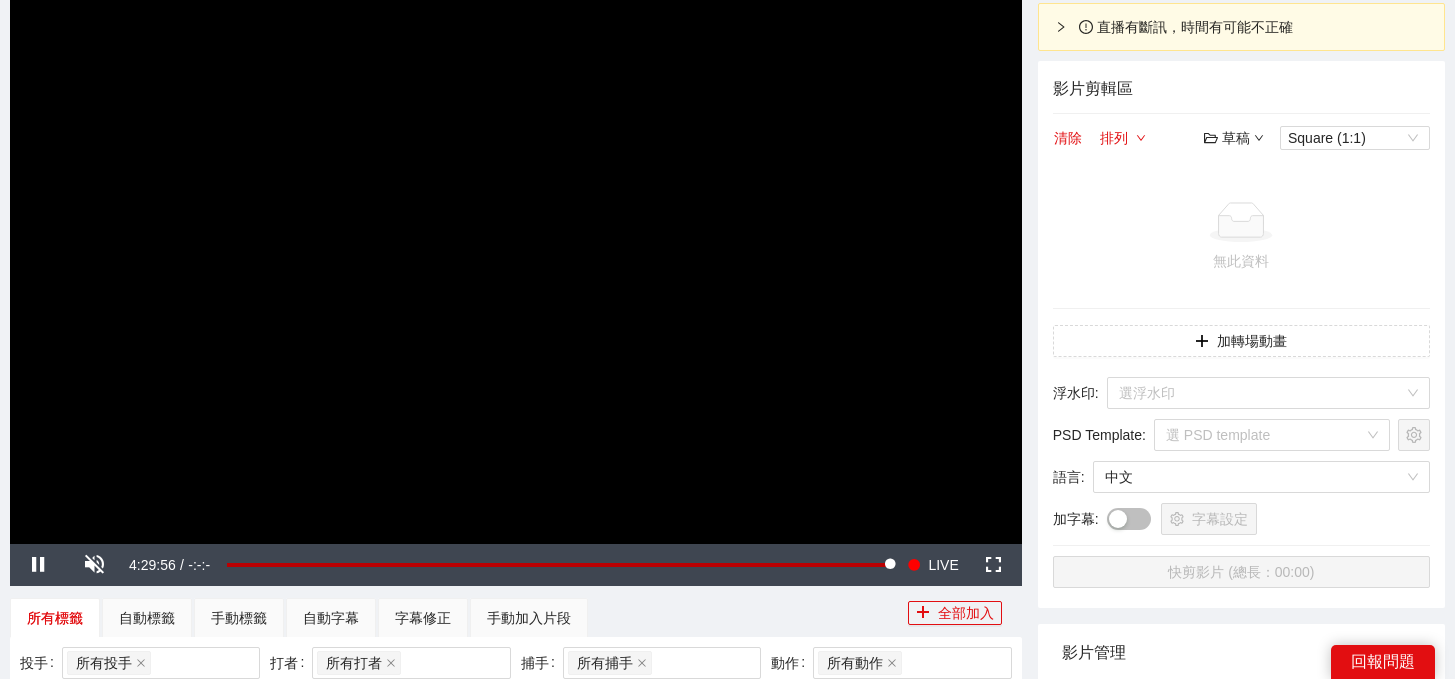 scroll, scrollTop: 730, scrollLeft: 0, axis: vertical 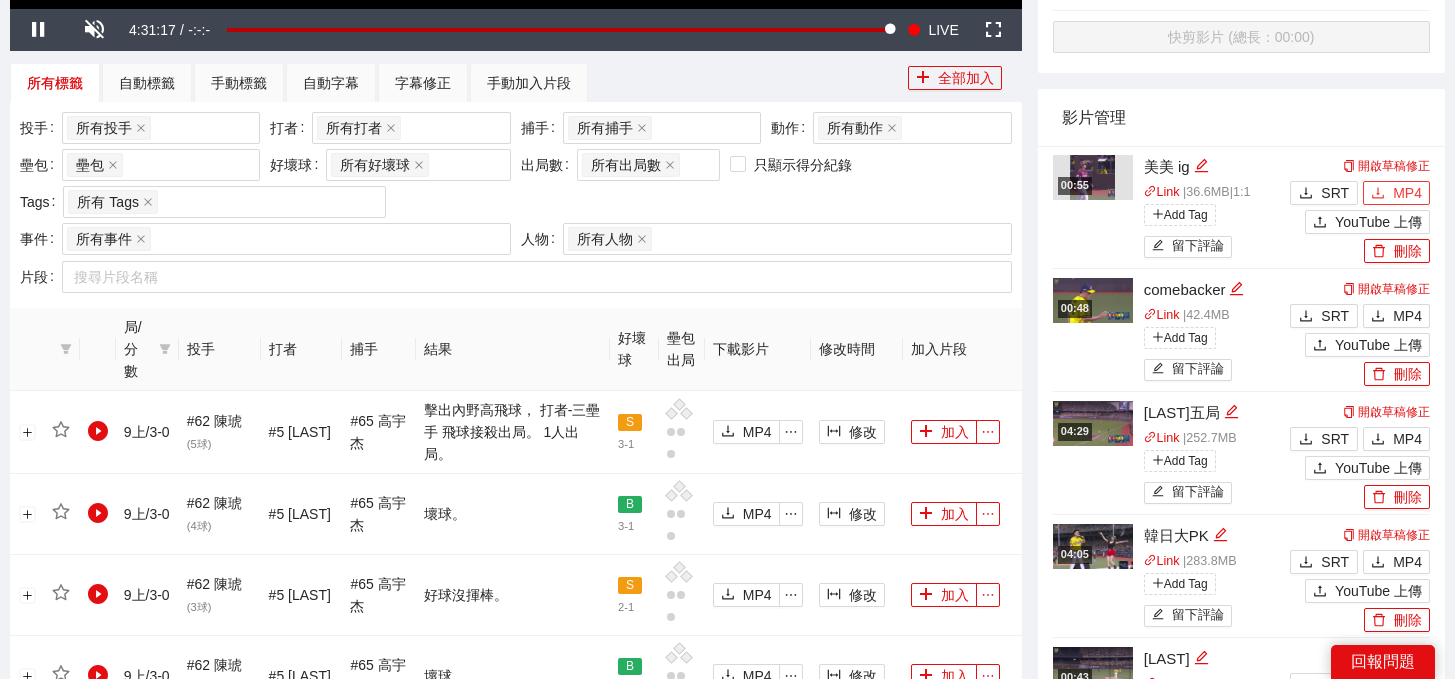 click on "MP4" at bounding box center (1396, 193) 